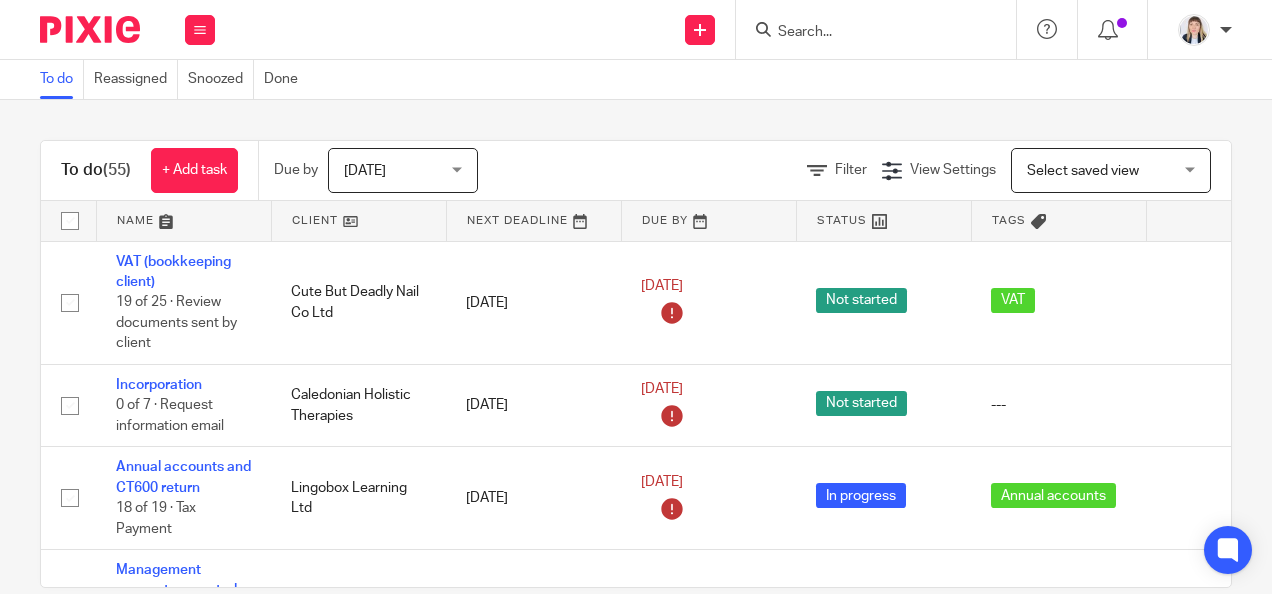 scroll, scrollTop: 0, scrollLeft: 0, axis: both 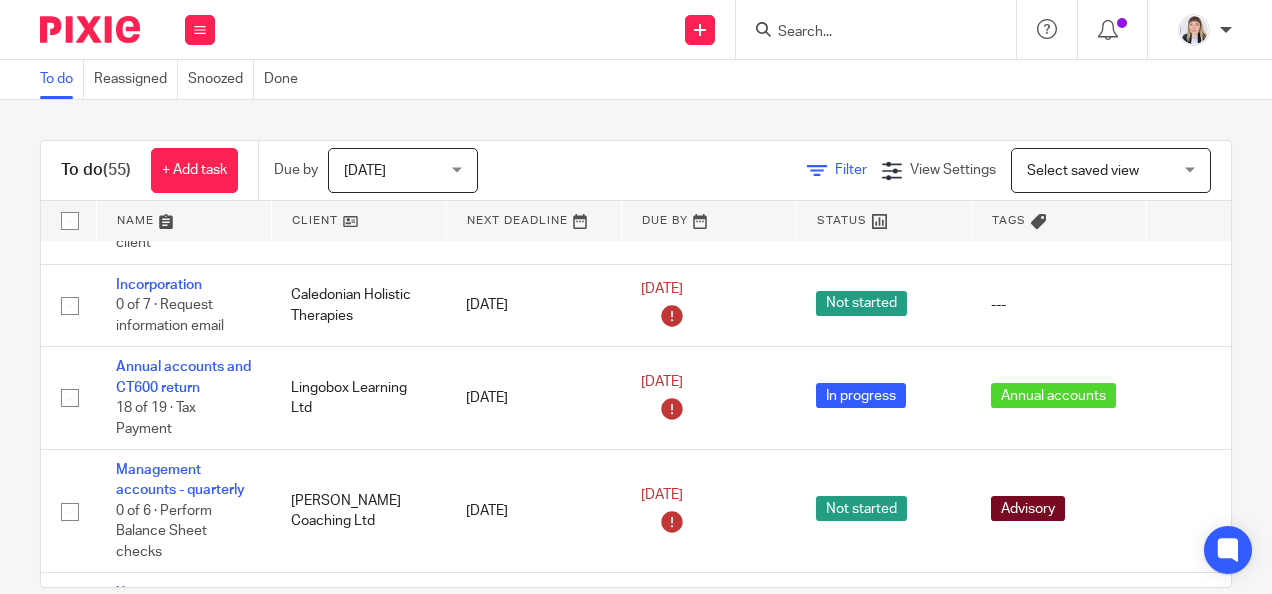 click 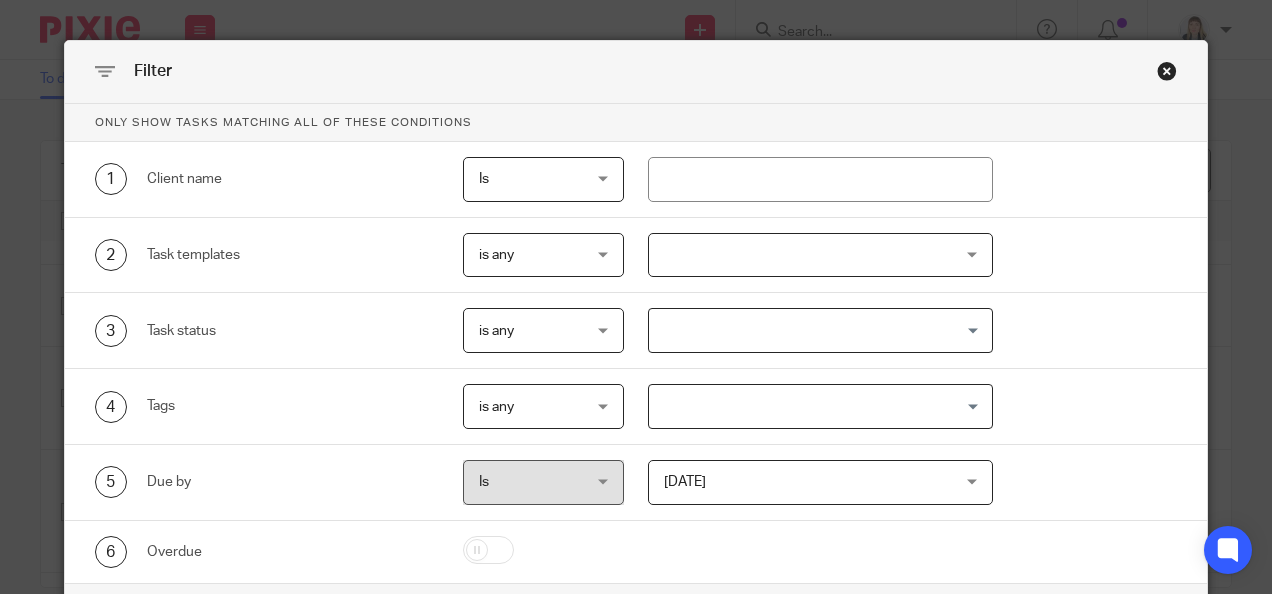 click at bounding box center (820, 255) 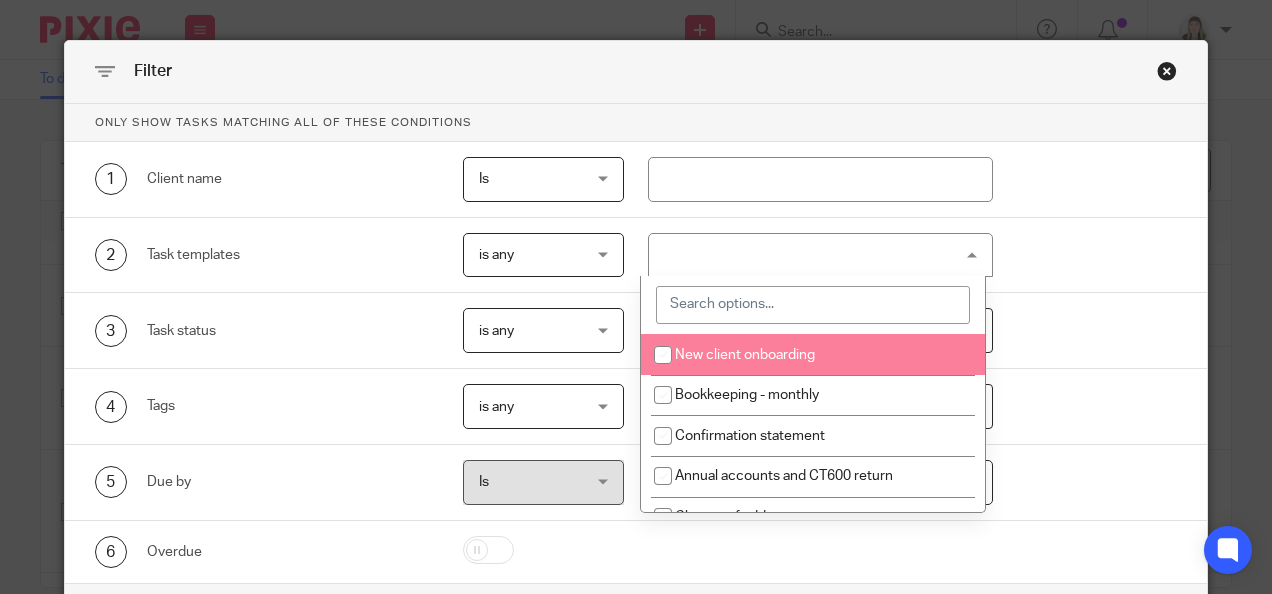 click at bounding box center (813, 305) 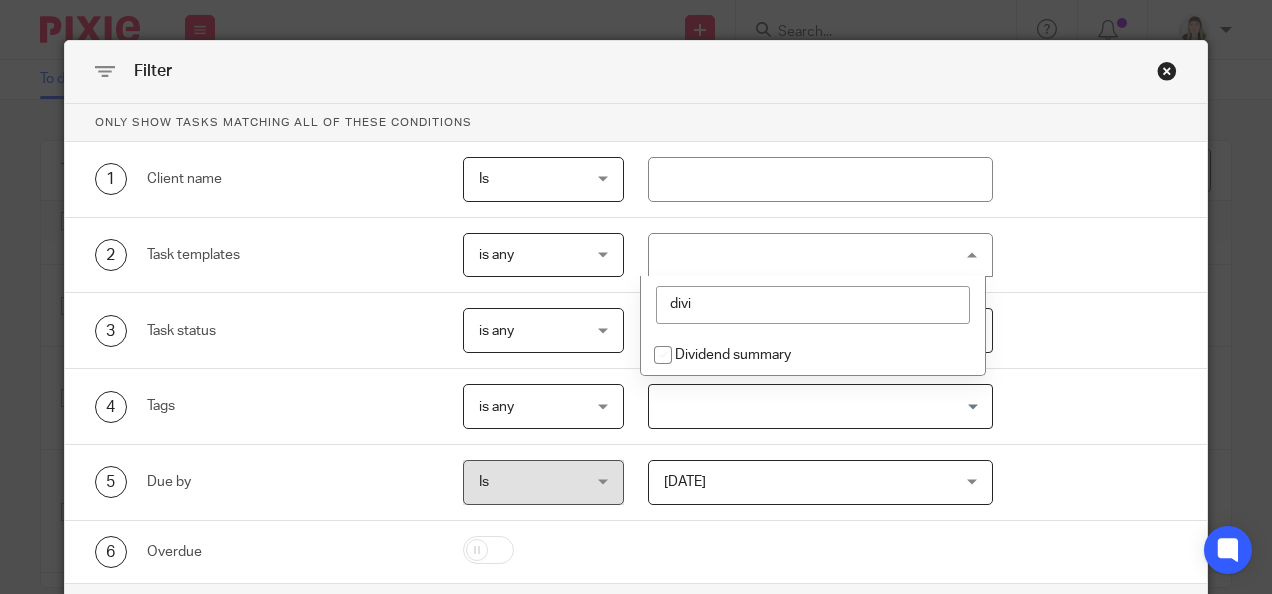 type on "divi" 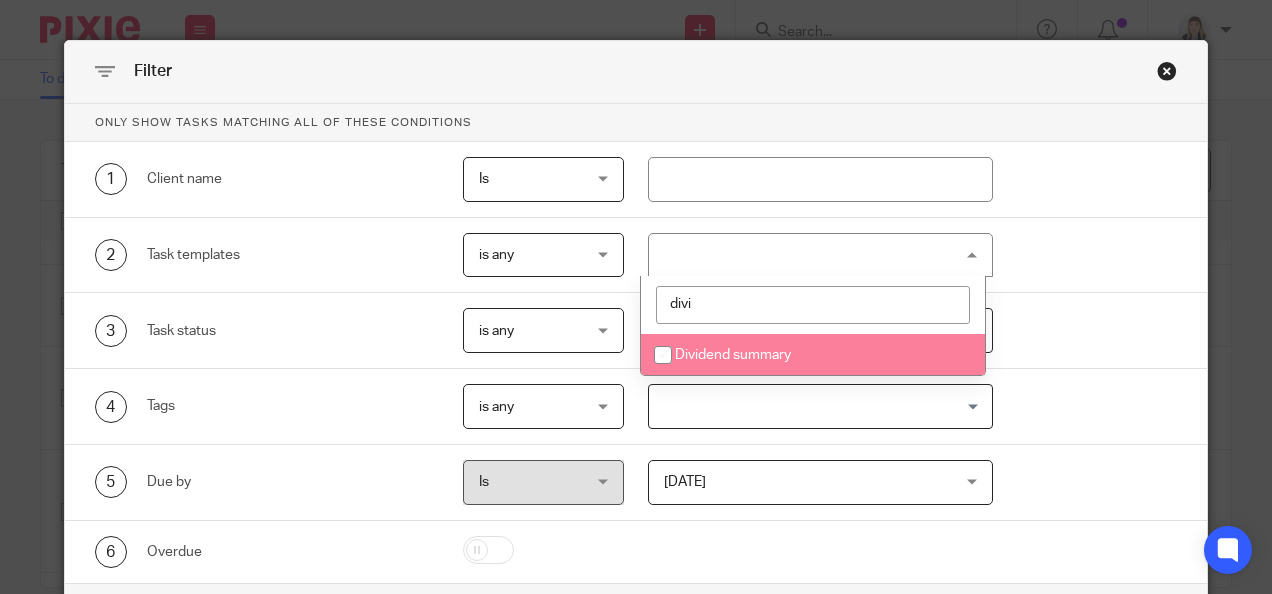 click on "Dividend summary" at bounding box center (813, 354) 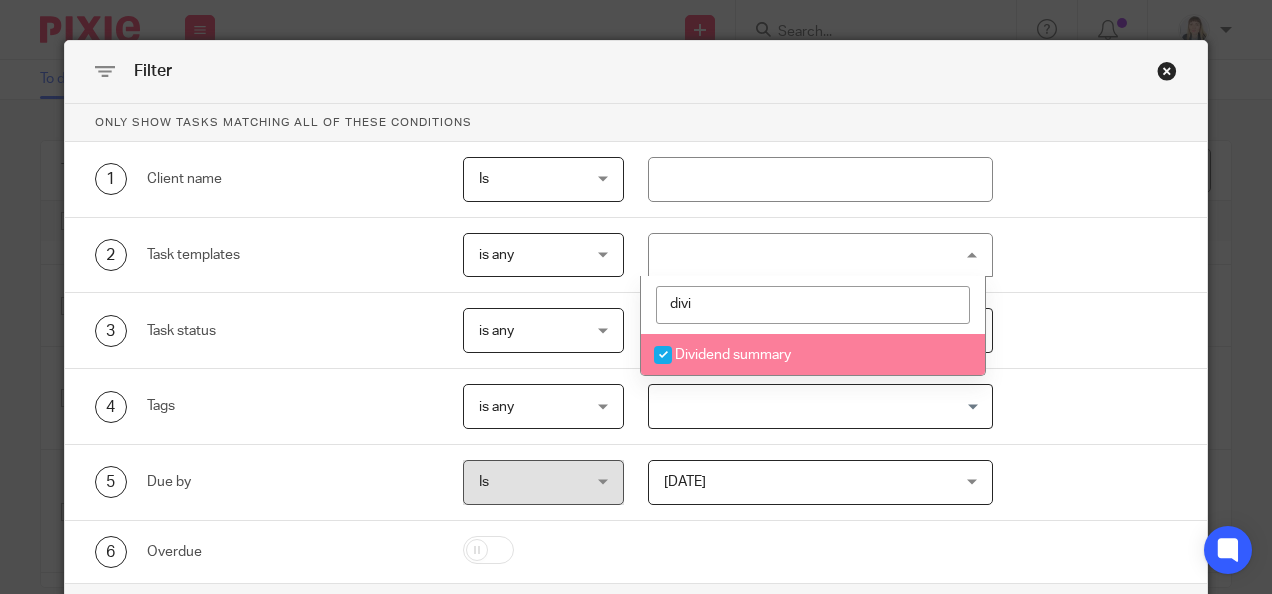 checkbox on "true" 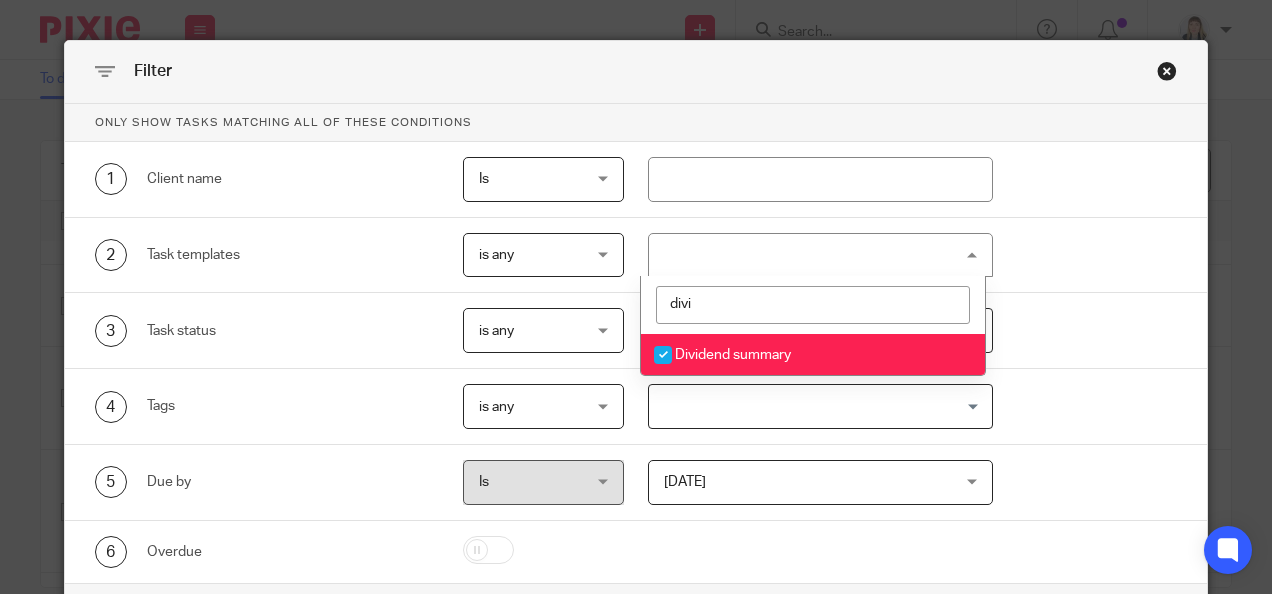 scroll, scrollTop: 100, scrollLeft: 0, axis: vertical 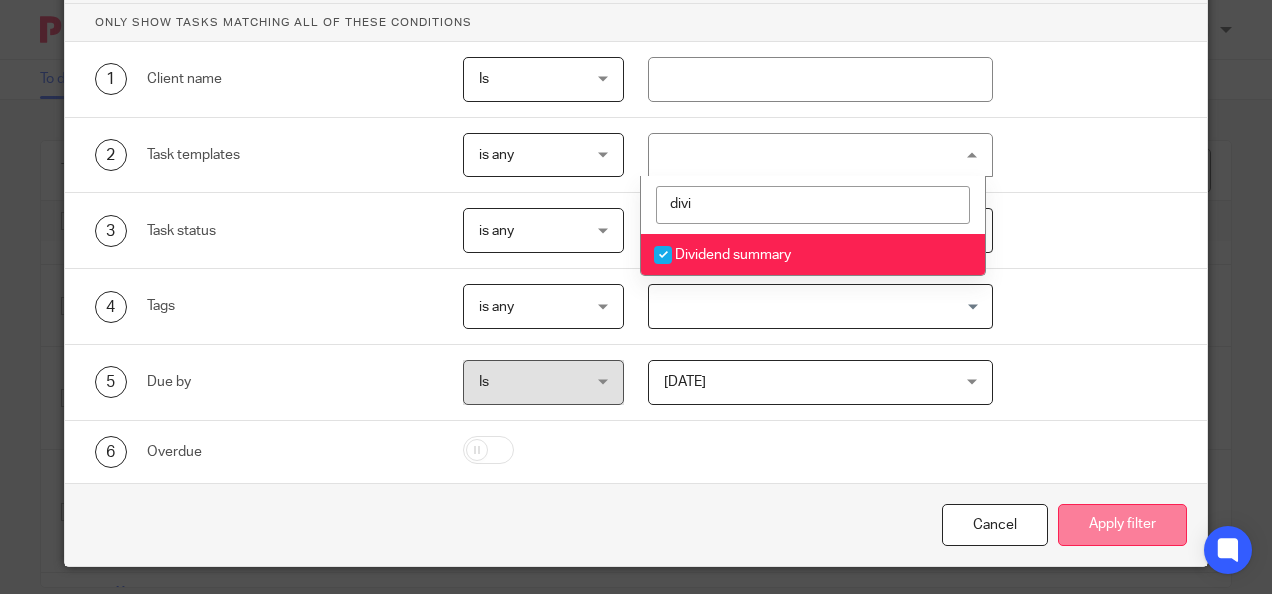 click on "Apply filter" at bounding box center (1122, 525) 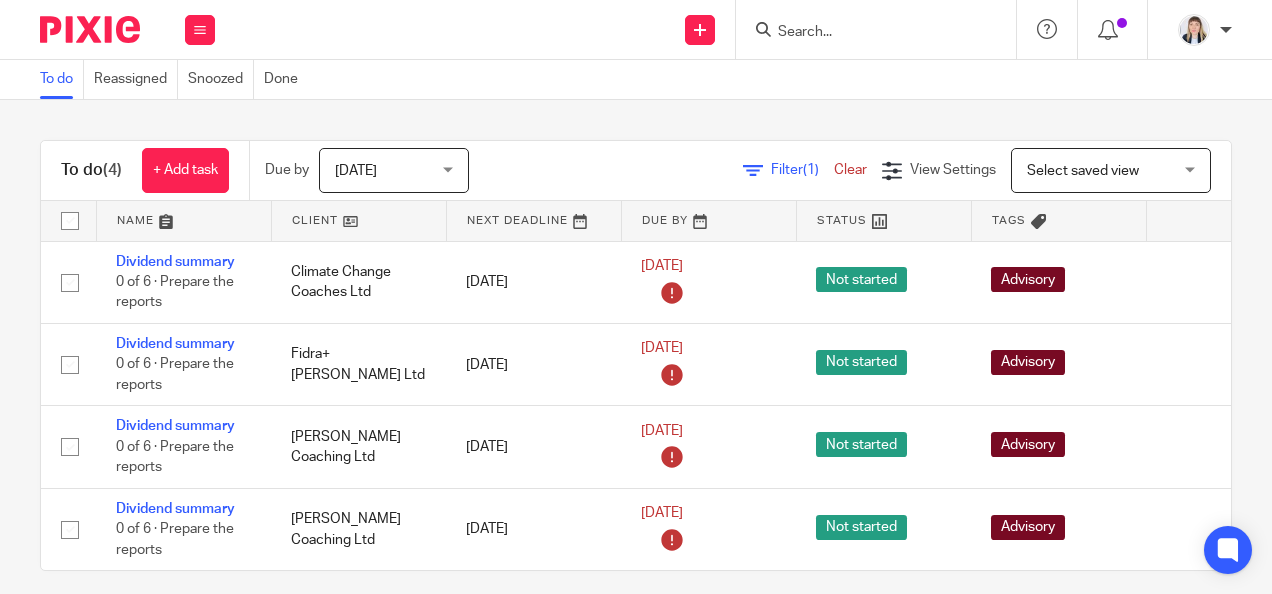 scroll, scrollTop: 0, scrollLeft: 0, axis: both 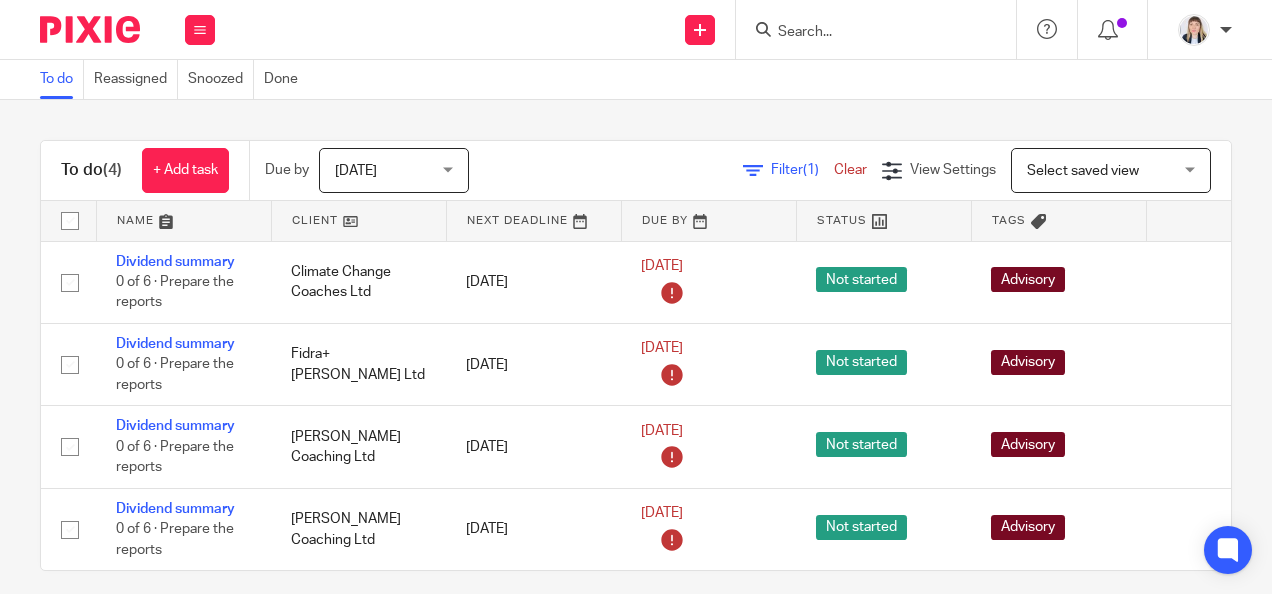 click at bounding box center (866, 33) 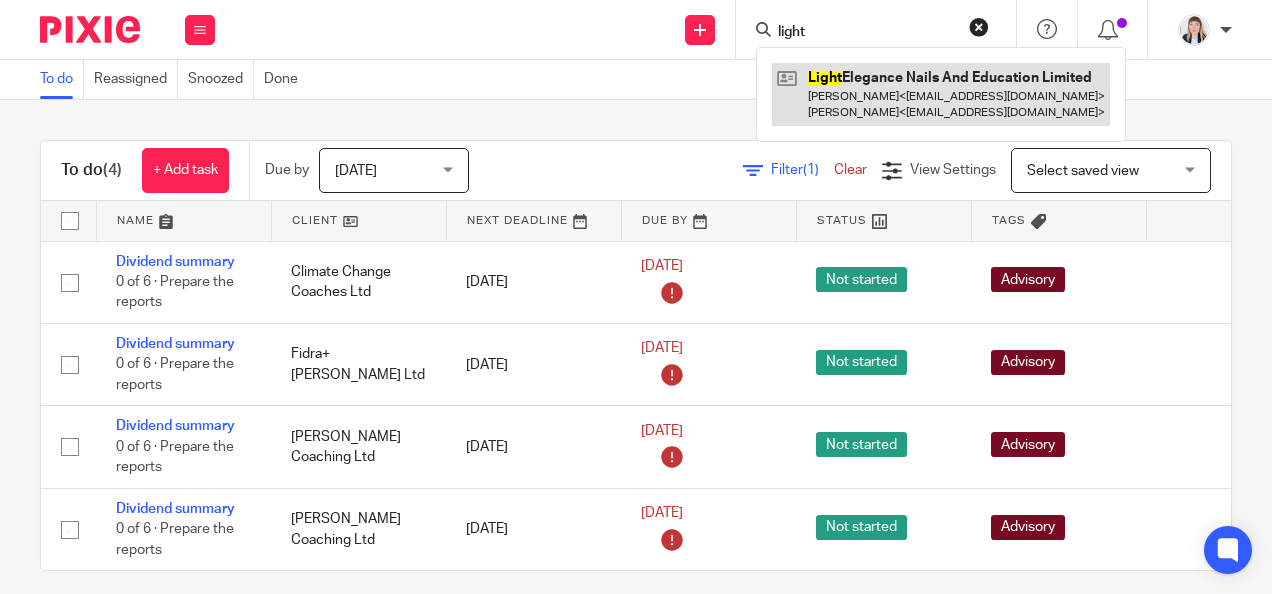 type on "light" 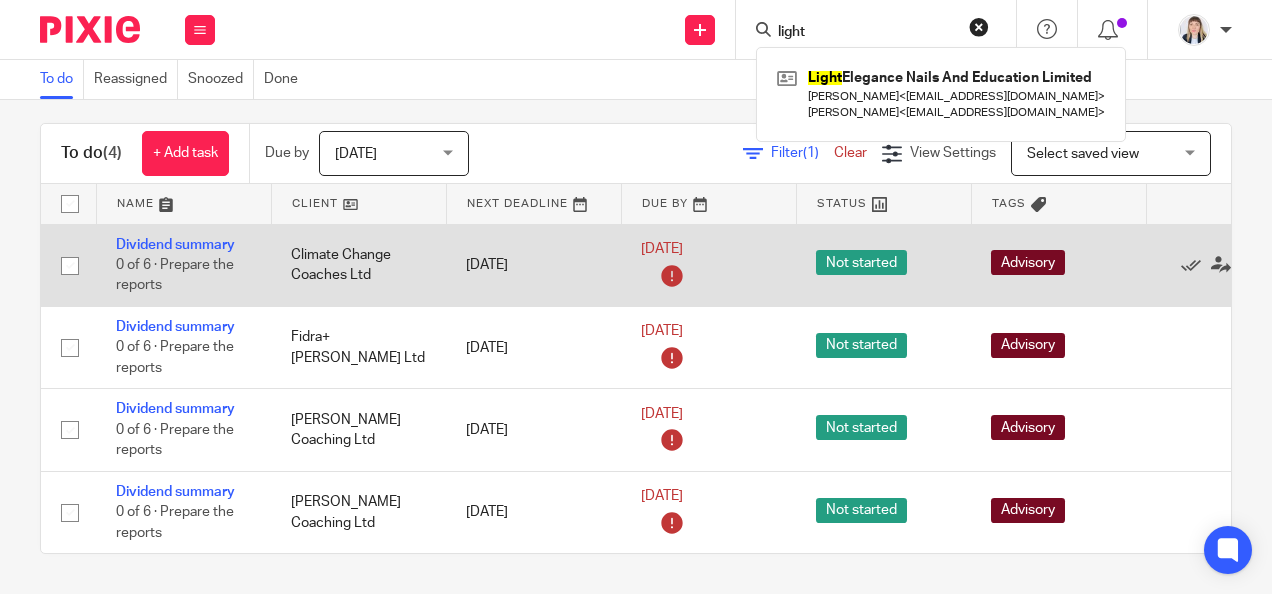 scroll, scrollTop: 31, scrollLeft: 0, axis: vertical 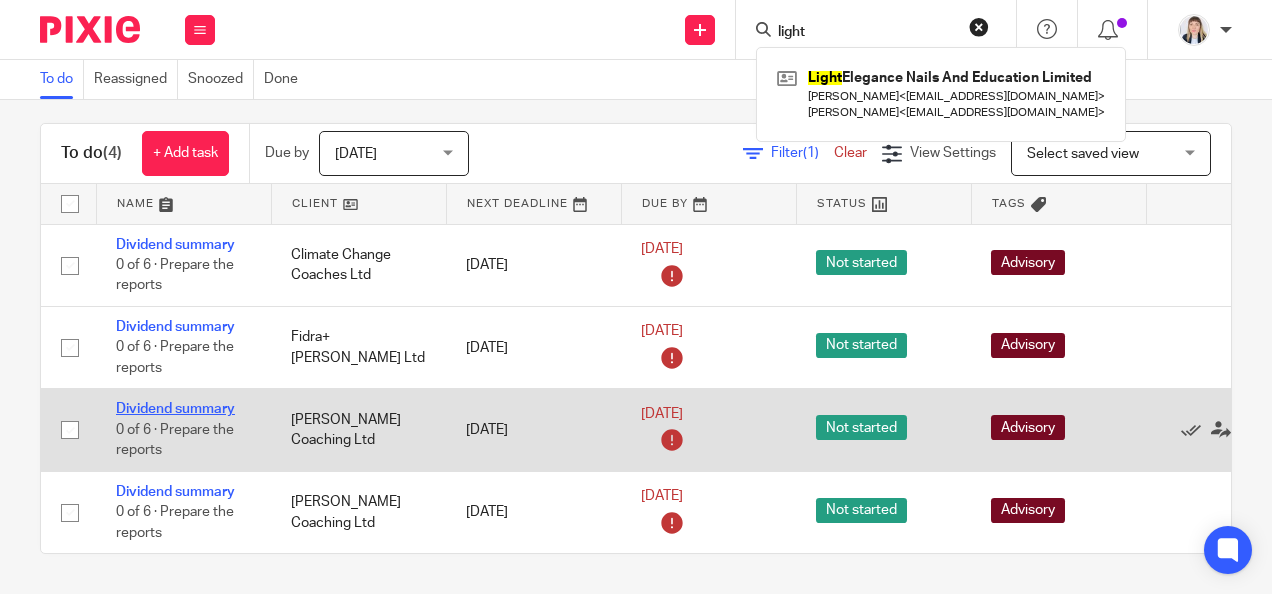 click on "Dividend summary" at bounding box center [175, 409] 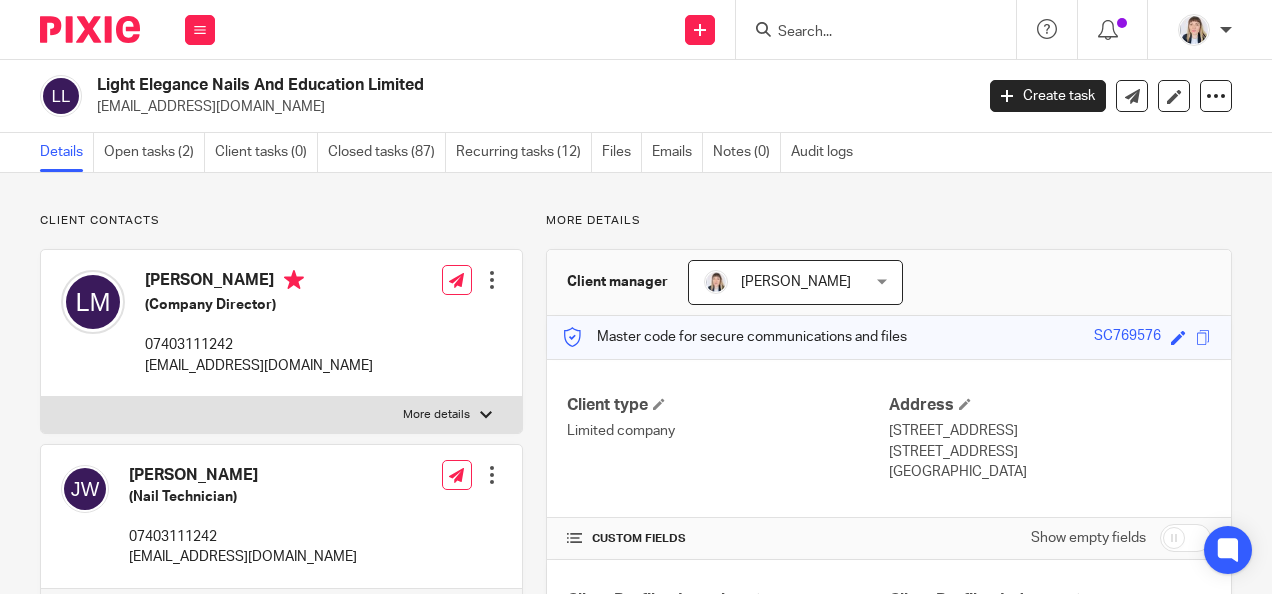 scroll, scrollTop: 0, scrollLeft: 0, axis: both 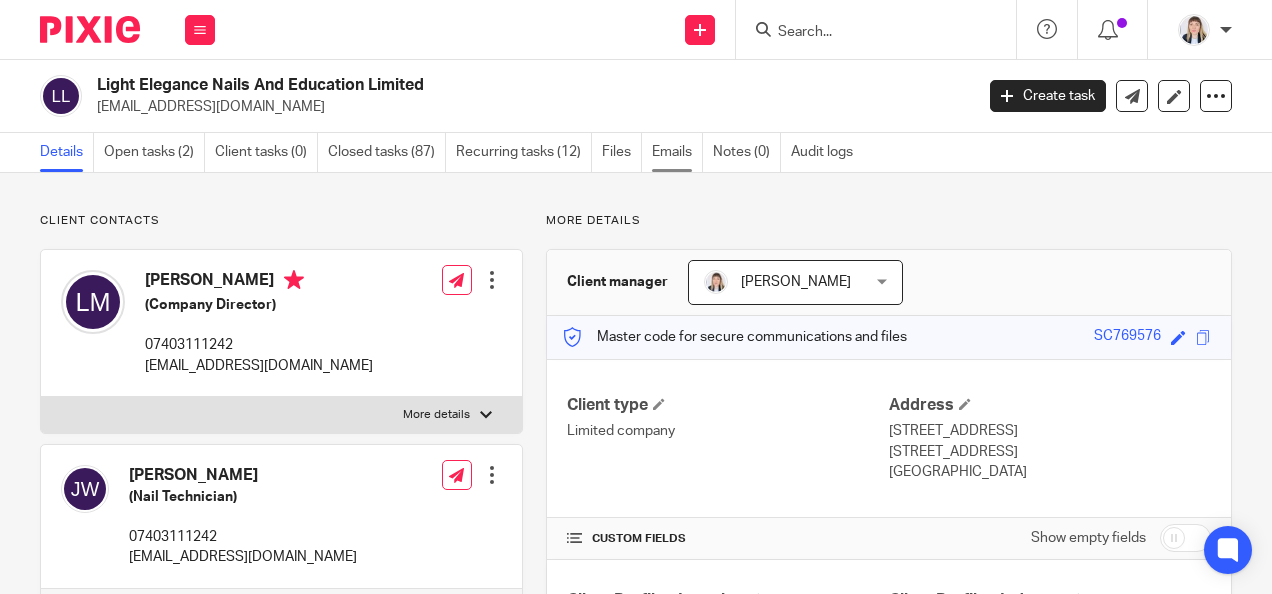 click on "Emails" at bounding box center [677, 152] 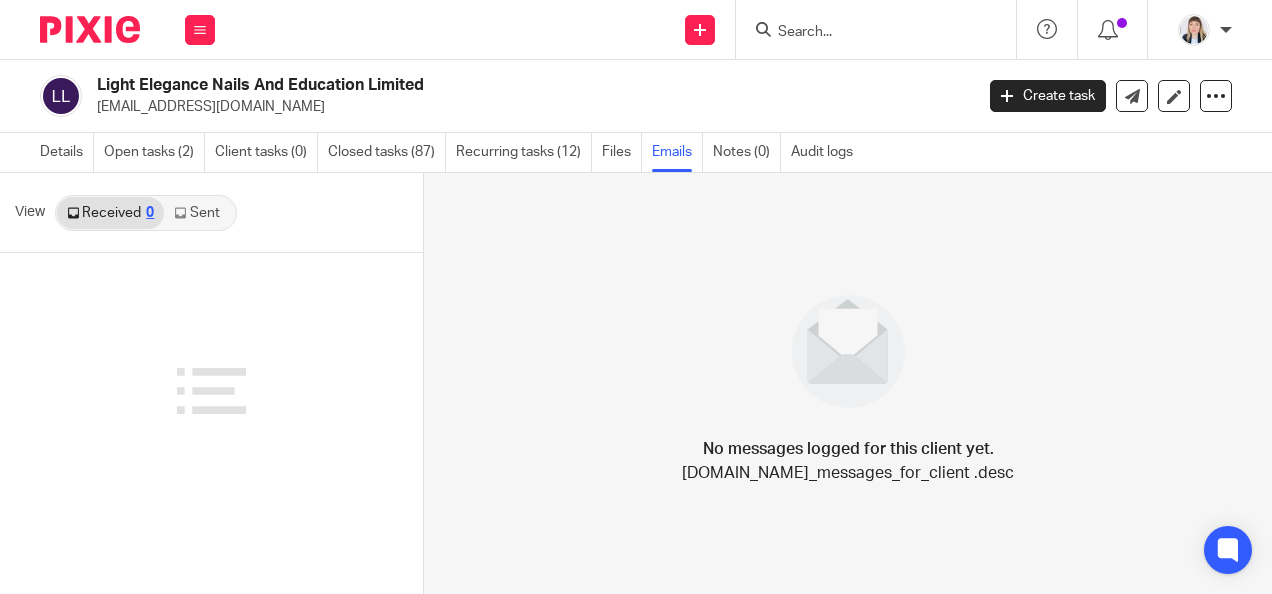 scroll, scrollTop: 0, scrollLeft: 0, axis: both 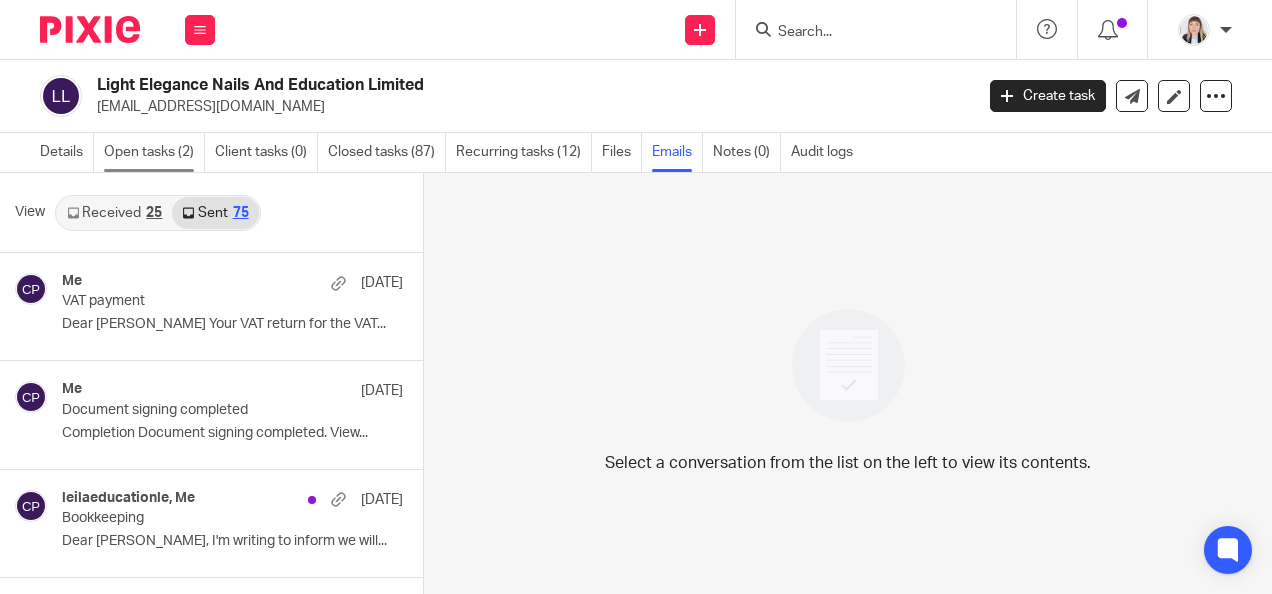click on "Open tasks (2)" at bounding box center [154, 152] 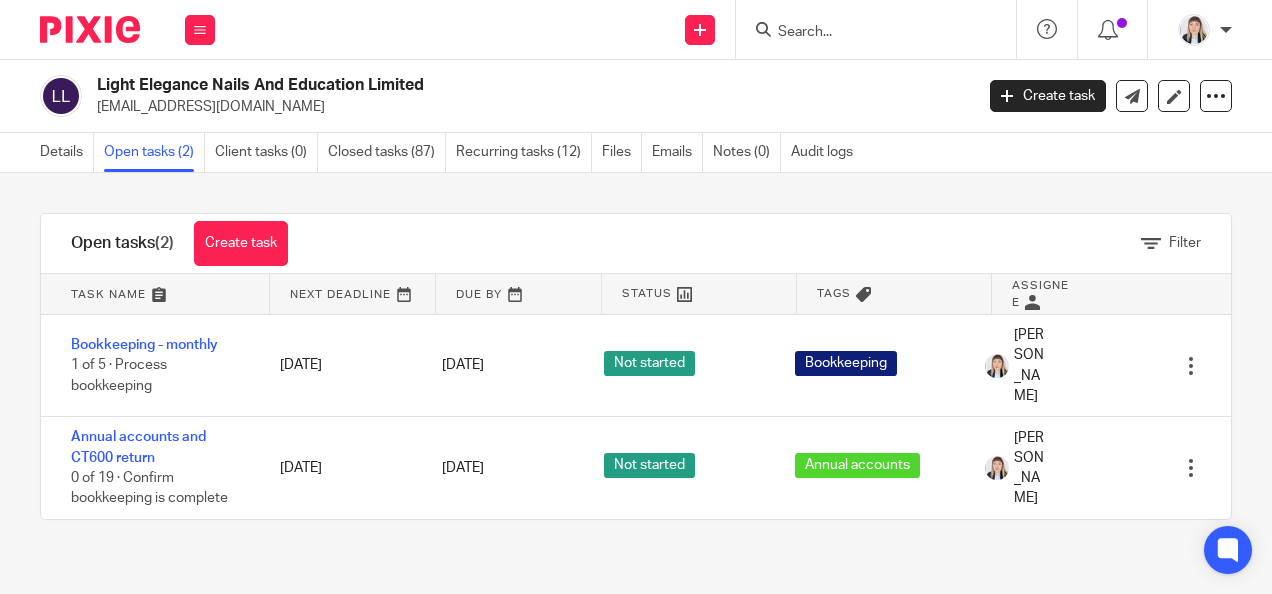 scroll, scrollTop: 0, scrollLeft: 0, axis: both 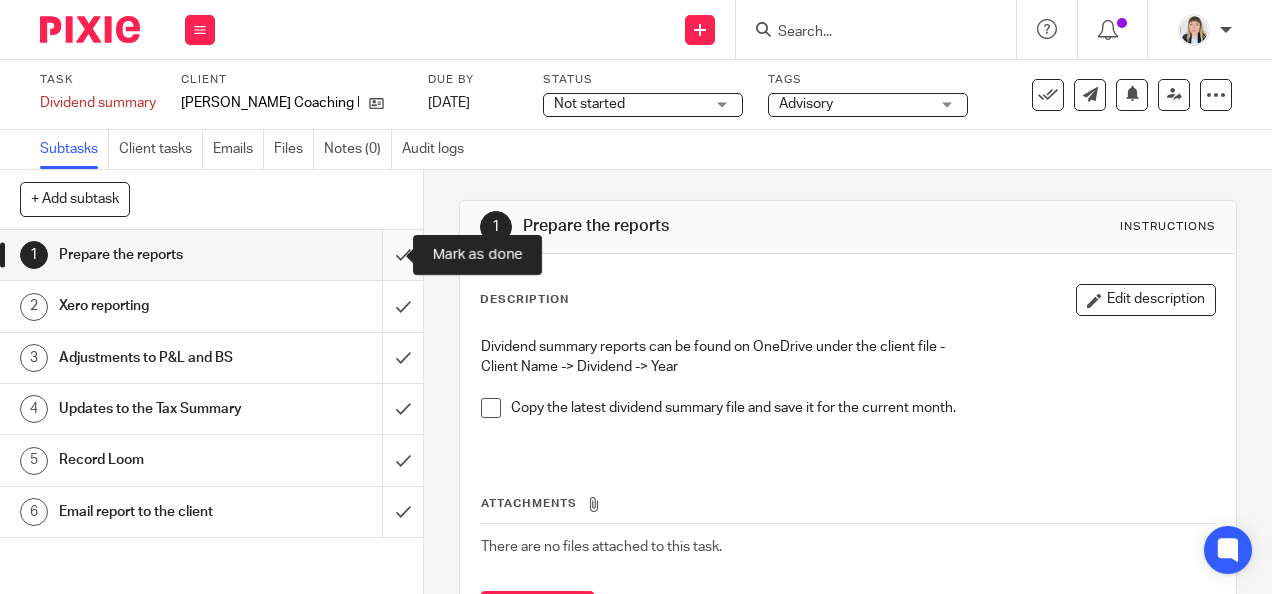 click at bounding box center [211, 255] 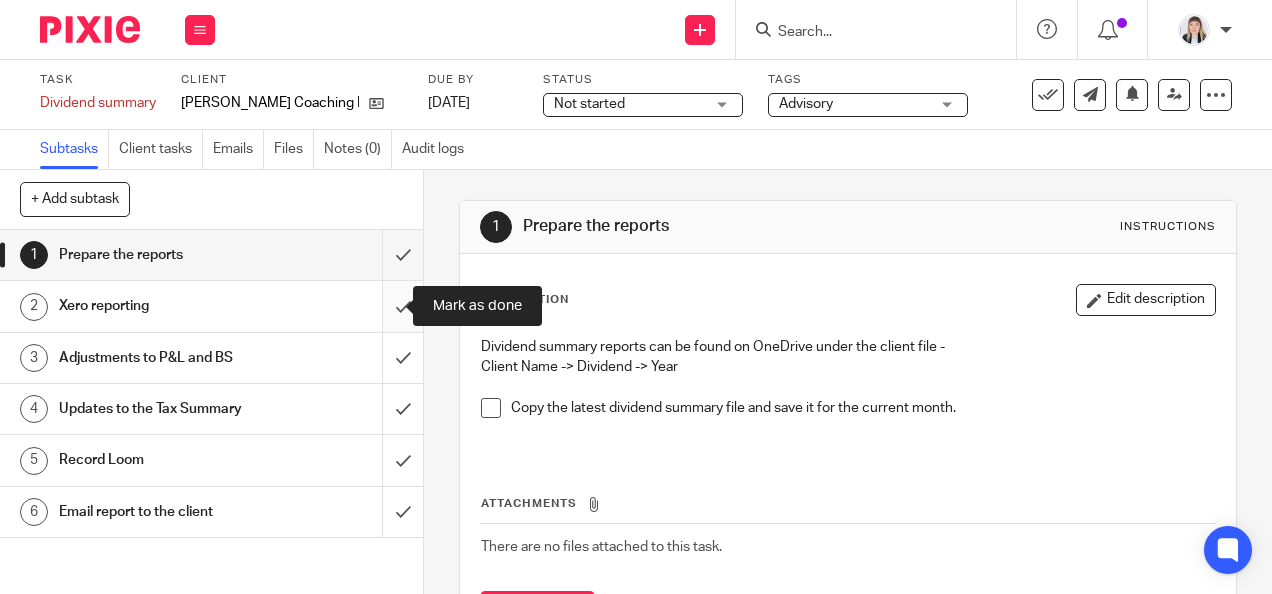 click at bounding box center (211, 306) 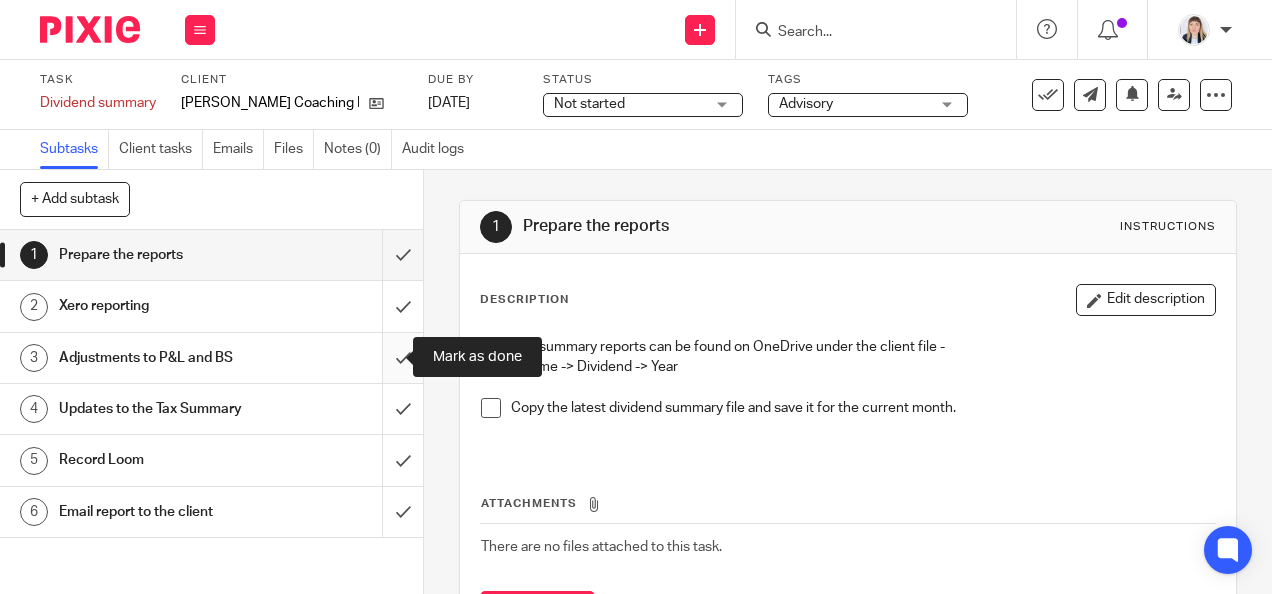 drag, startPoint x: 383, startPoint y: 358, endPoint x: 382, endPoint y: 368, distance: 10.049875 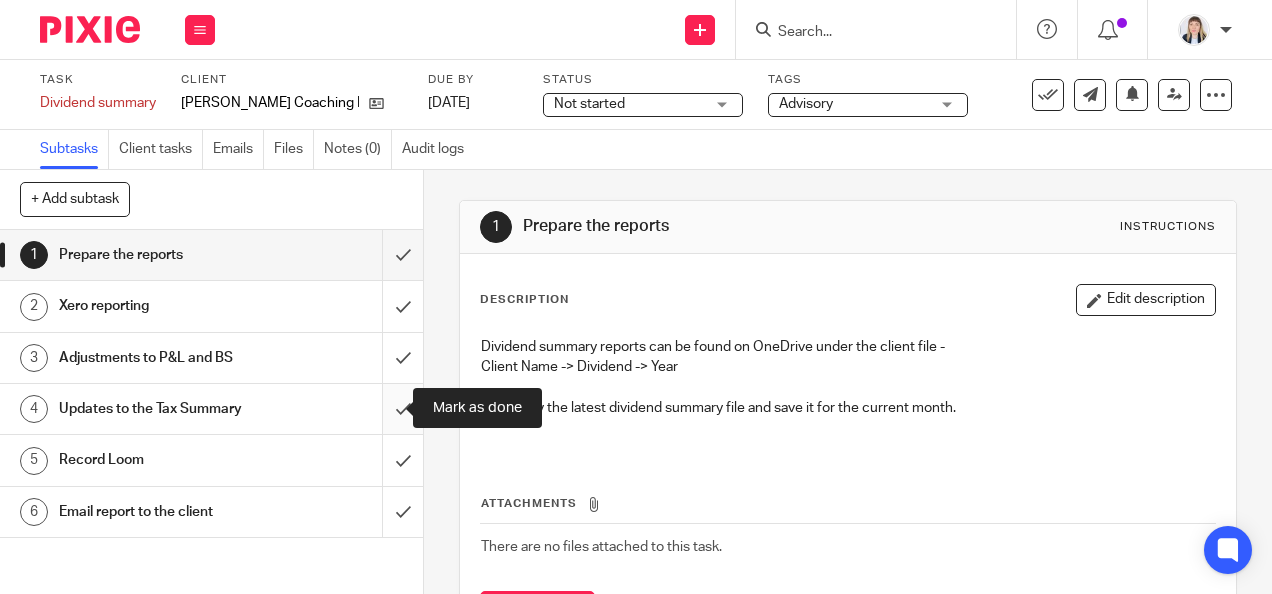 click at bounding box center (211, 409) 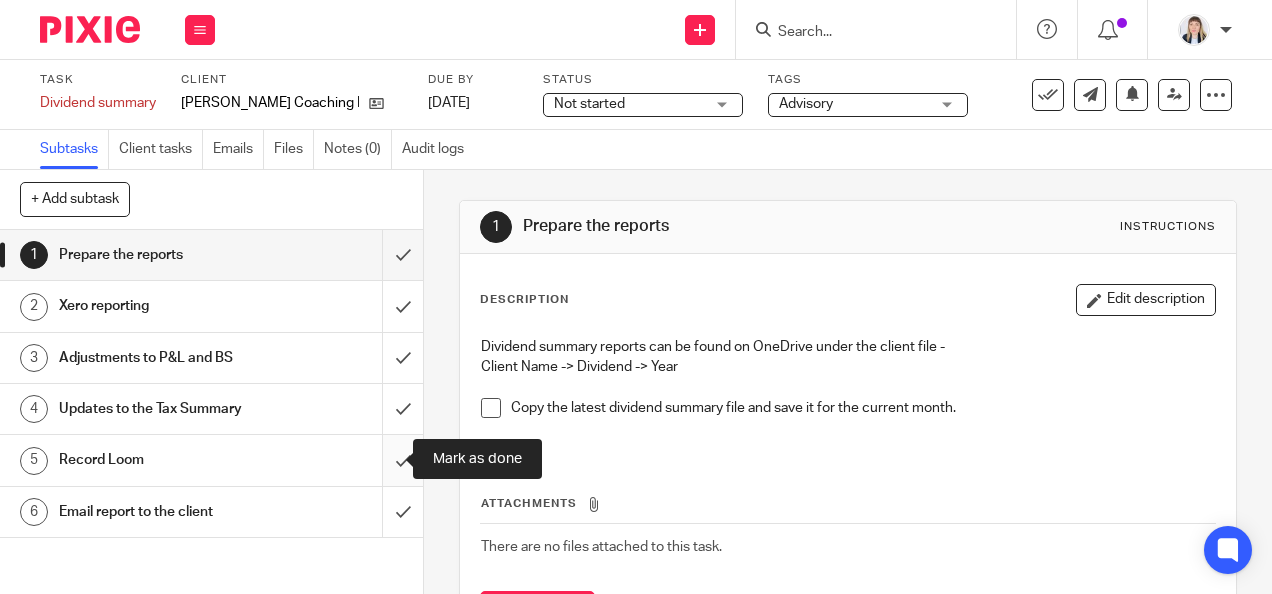 click at bounding box center [211, 460] 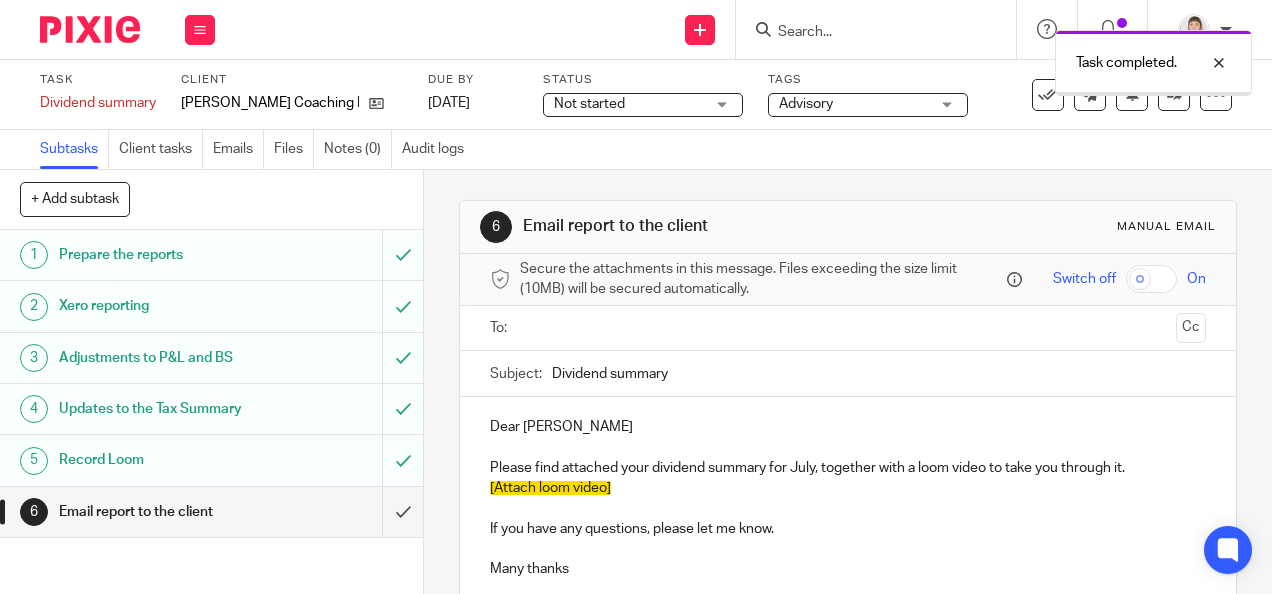 scroll, scrollTop: 0, scrollLeft: 0, axis: both 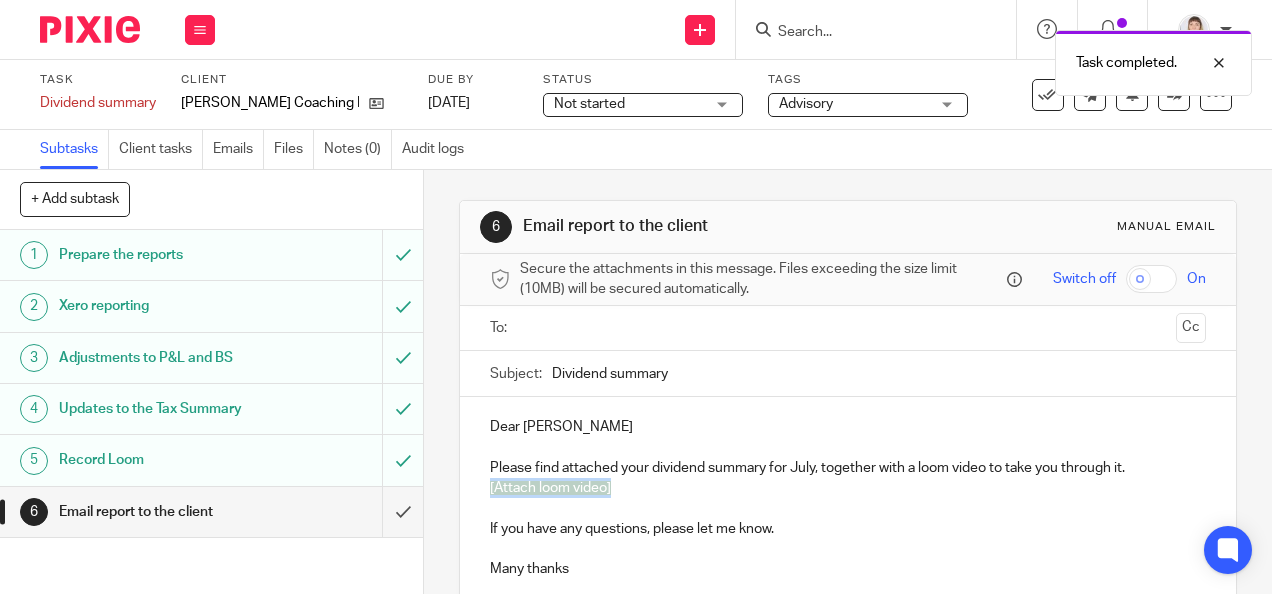 drag, startPoint x: 622, startPoint y: 491, endPoint x: 459, endPoint y: 487, distance: 163.04907 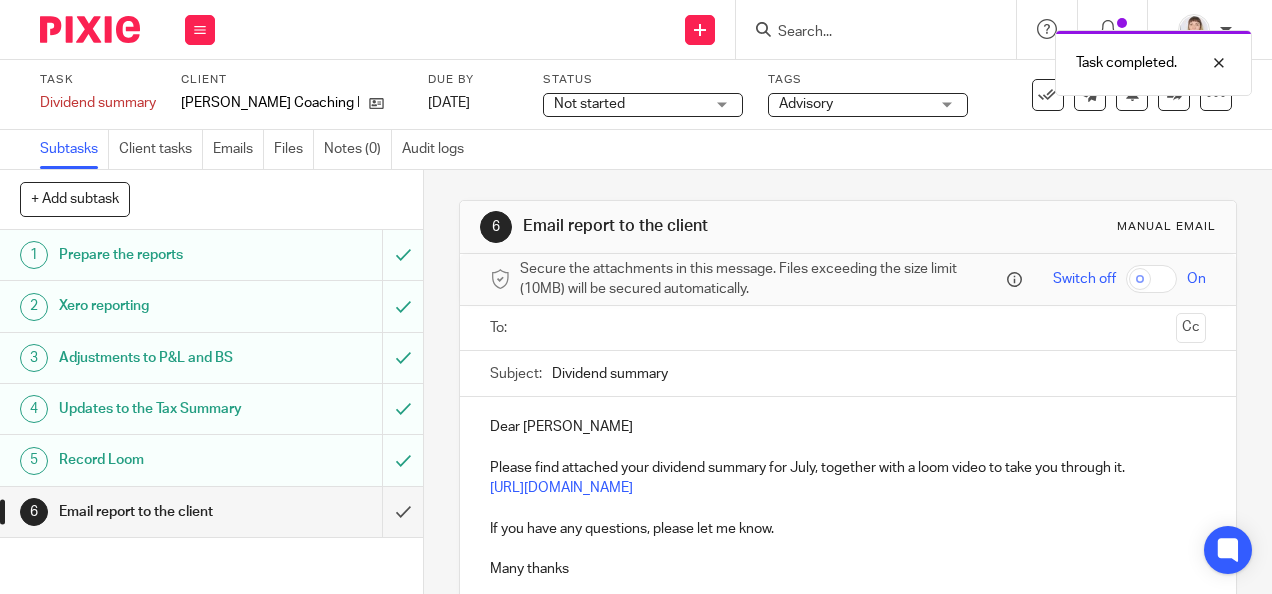 click on "[URL][DOMAIN_NAME]" at bounding box center (847, 488) 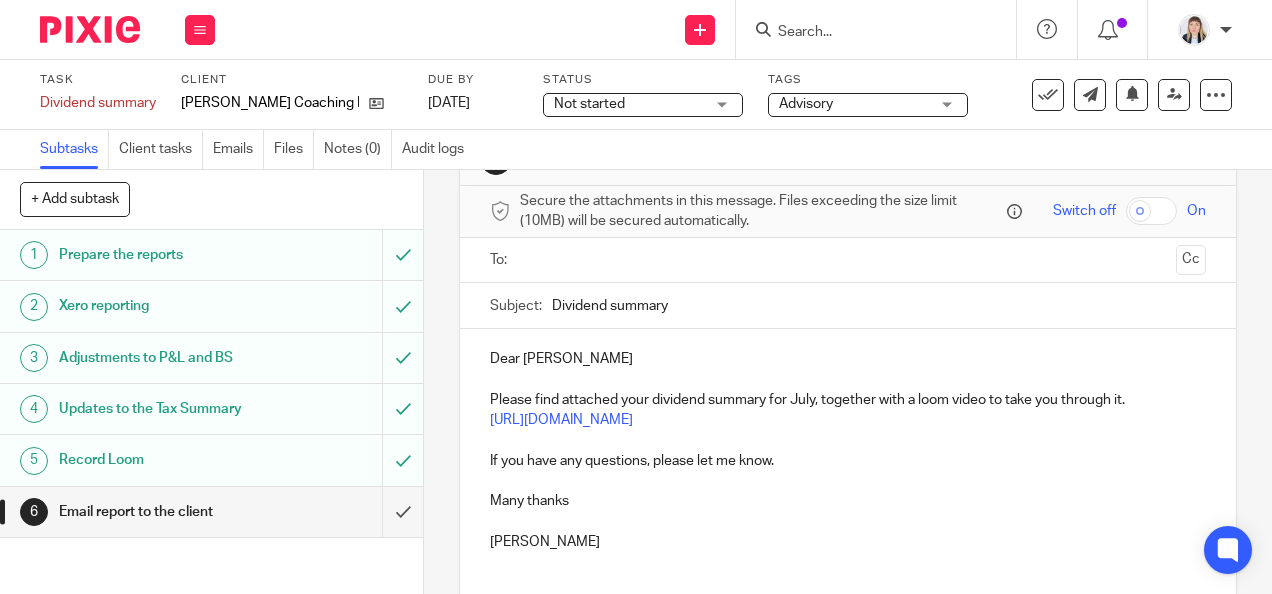 scroll, scrollTop: 100, scrollLeft: 0, axis: vertical 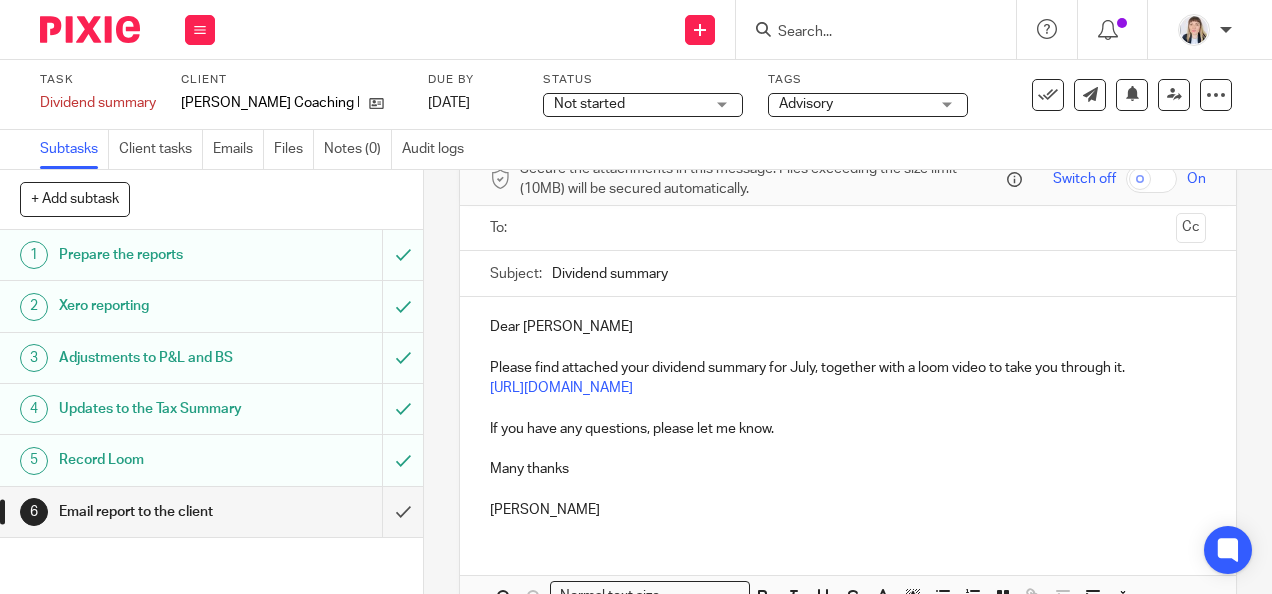 click at bounding box center (847, 228) 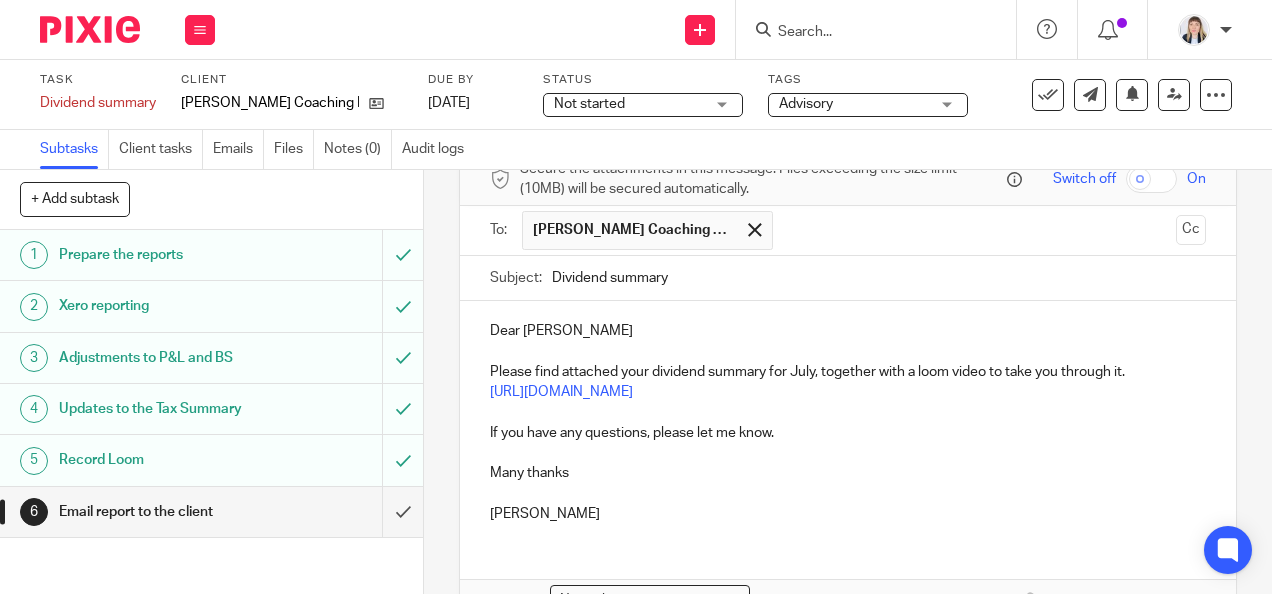 scroll, scrollTop: 248, scrollLeft: 0, axis: vertical 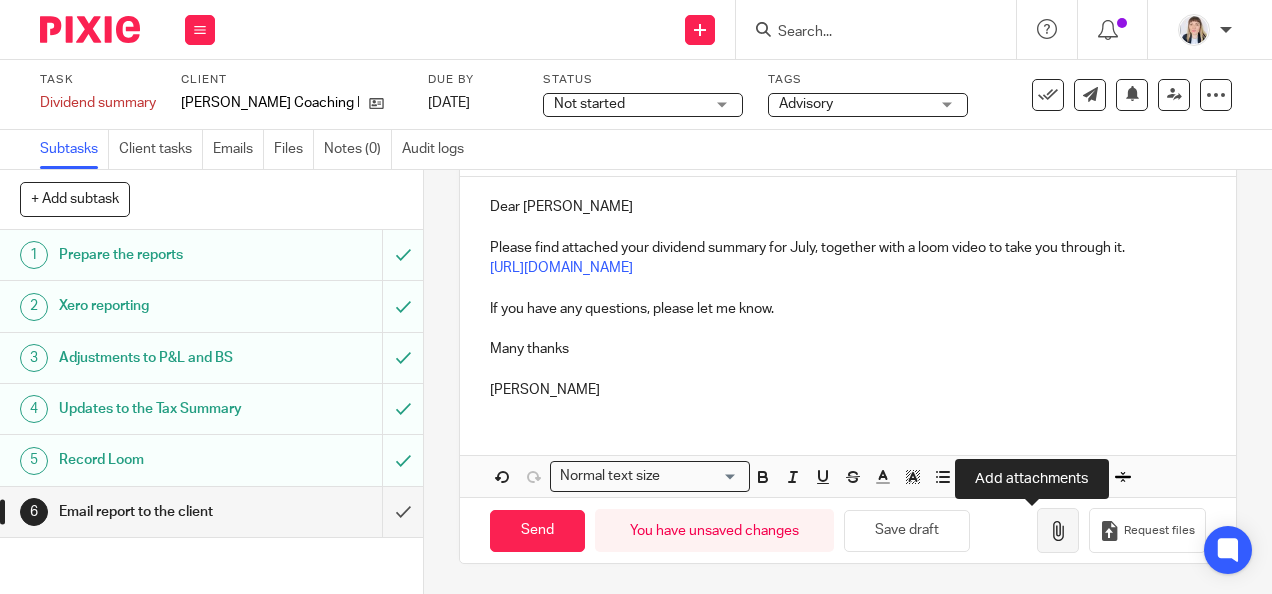 click at bounding box center (1058, 531) 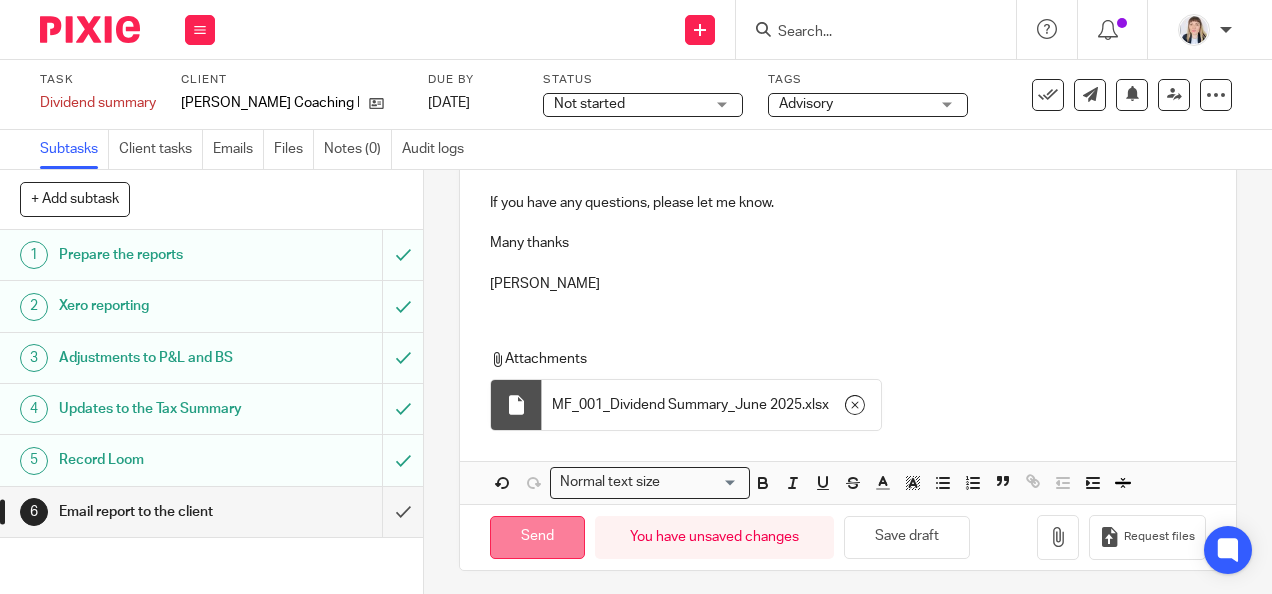 scroll, scrollTop: 360, scrollLeft: 0, axis: vertical 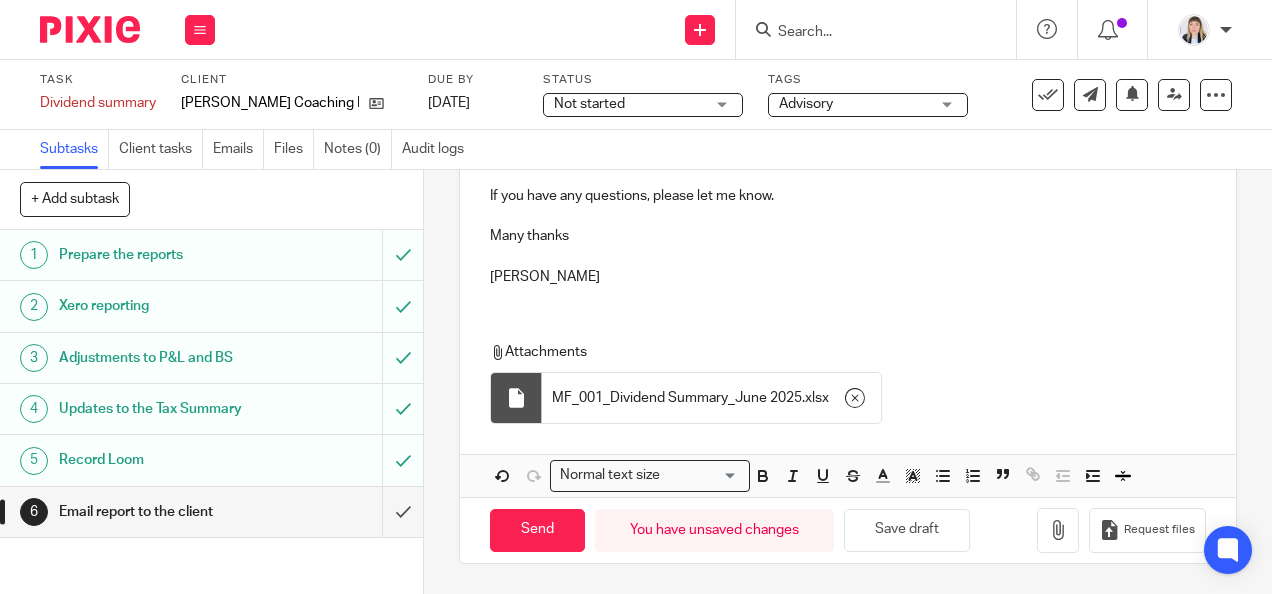 click on "Many thanks" at bounding box center [847, 236] 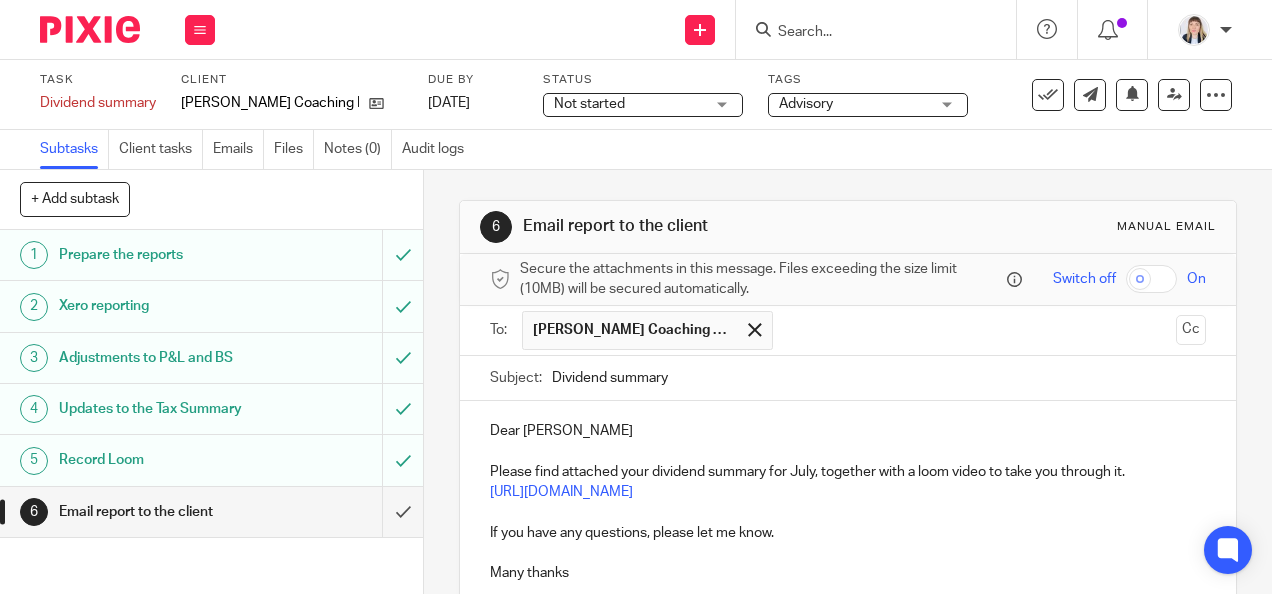 scroll, scrollTop: 360, scrollLeft: 0, axis: vertical 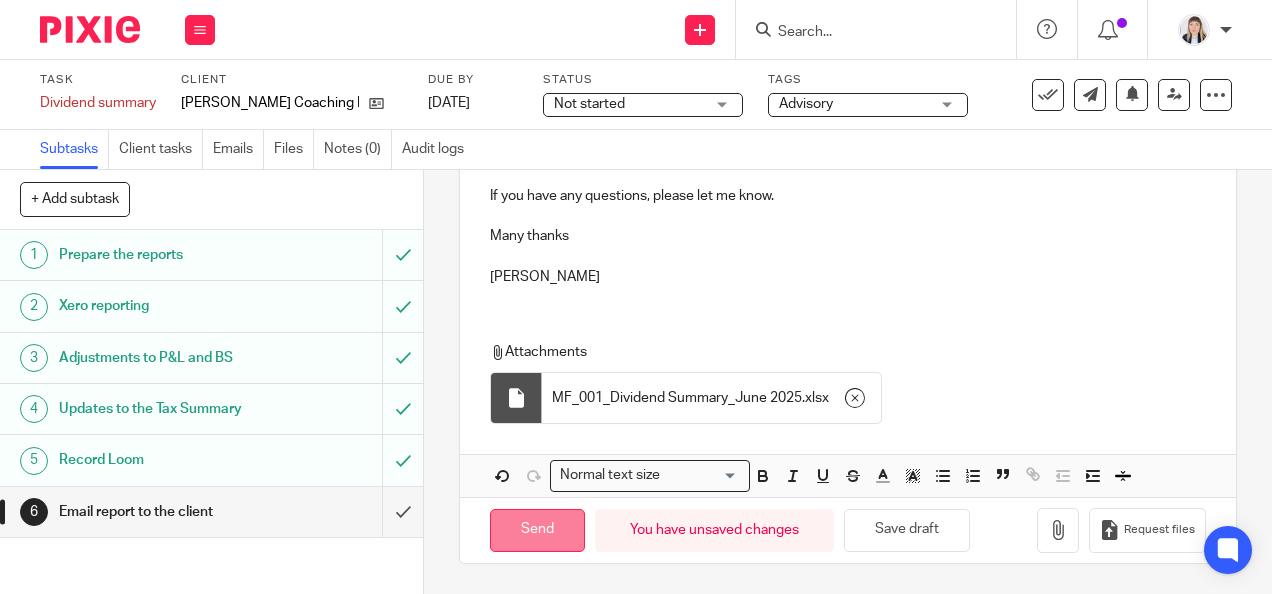 click on "Send" at bounding box center (537, 530) 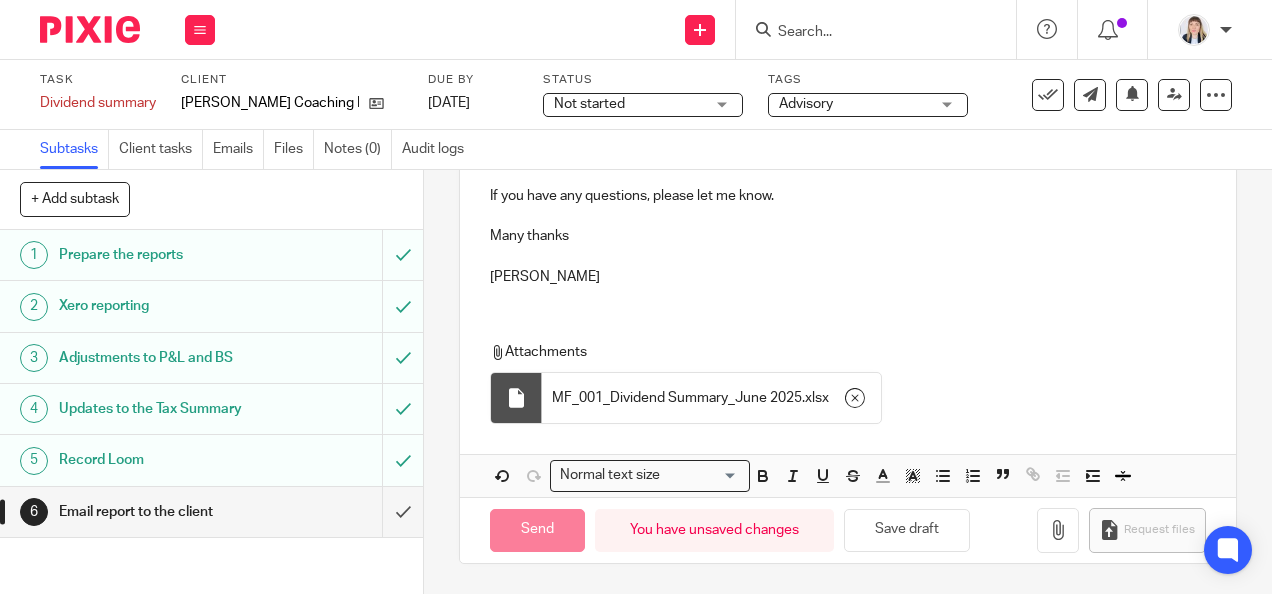 type on "Sent" 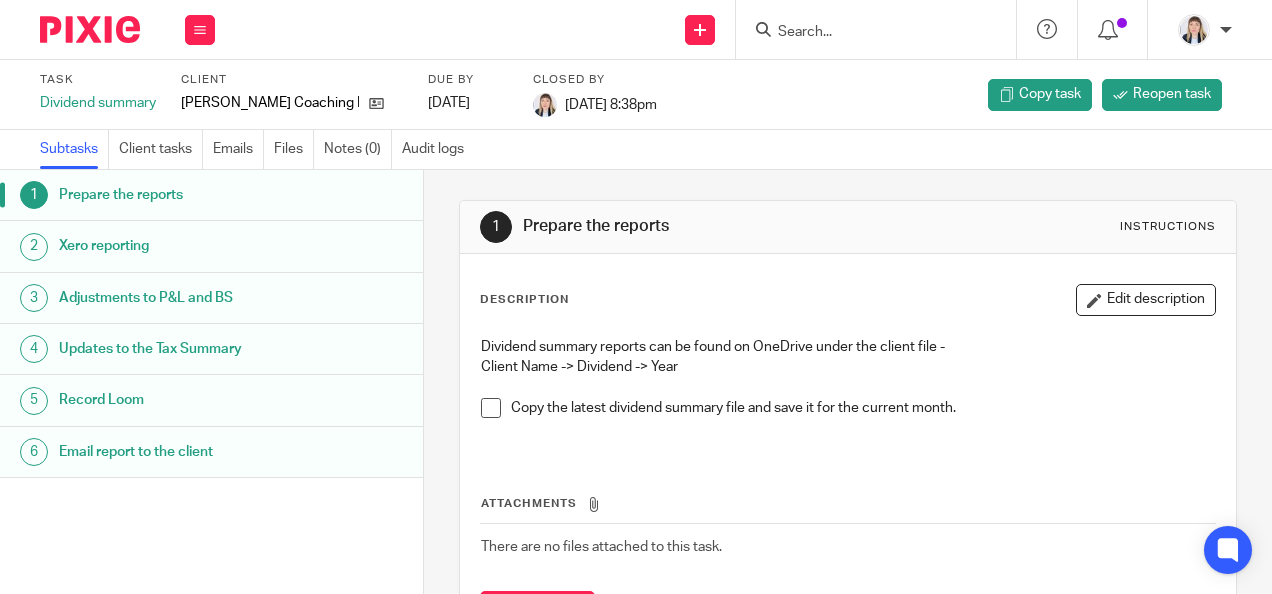 scroll, scrollTop: 0, scrollLeft: 0, axis: both 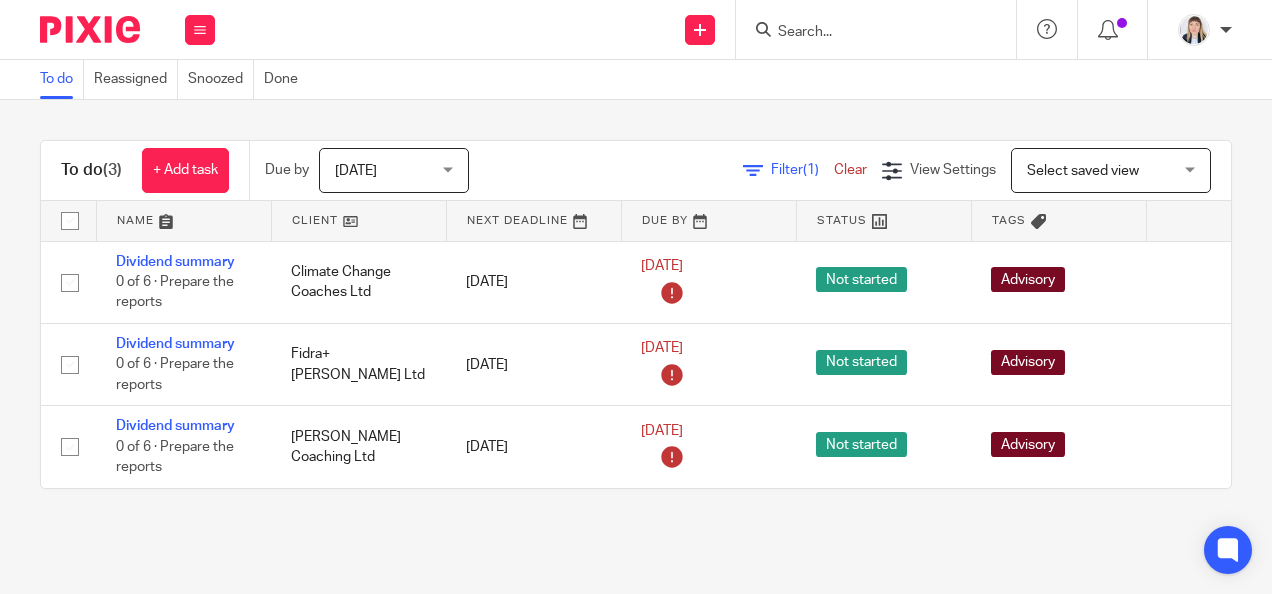 click on "To do
(3)   + Add task    Due by
[DATE]
[DATE]
[DATE]
[DATE]
This week
Next week
This month
Next month
All
[DATE]     Filter
(1) Clear     View Settings   View Settings     (1) Filters   Clear   Save     Manage saved views
Select saved view
Select saved view
Select saved view
Name     Client     Next Deadline     Due By     Status   Tags       Dividend summary
0
of
6 ·
Prepare the reports
Climate Change Coaches Ltd
[DATE]
[DATE]
Not started
Advisory             Edit task
Delete
Dividend summary
Fidra+[PERSON_NAME] Ltd" at bounding box center [636, 314] 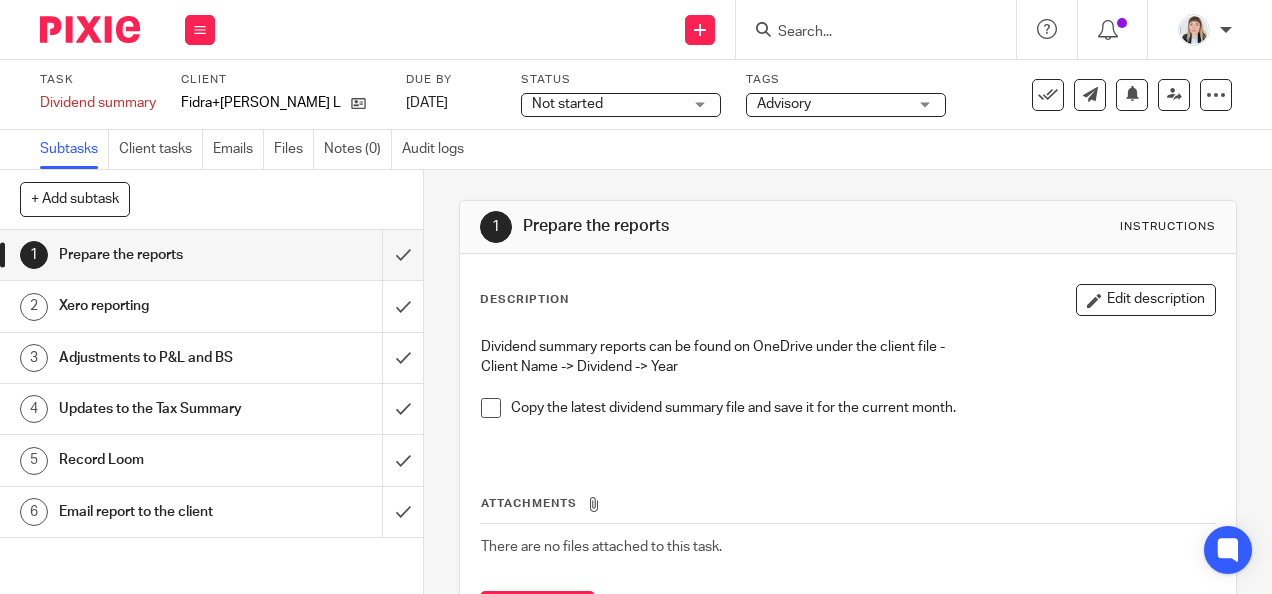 scroll, scrollTop: 0, scrollLeft: 0, axis: both 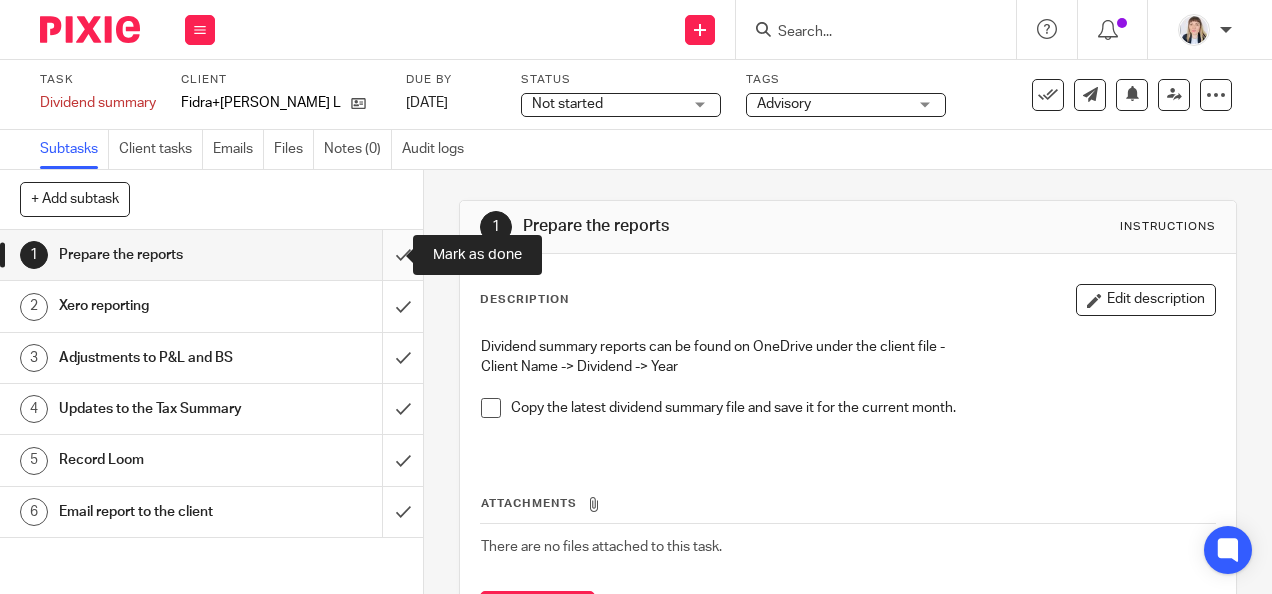 click at bounding box center [211, 255] 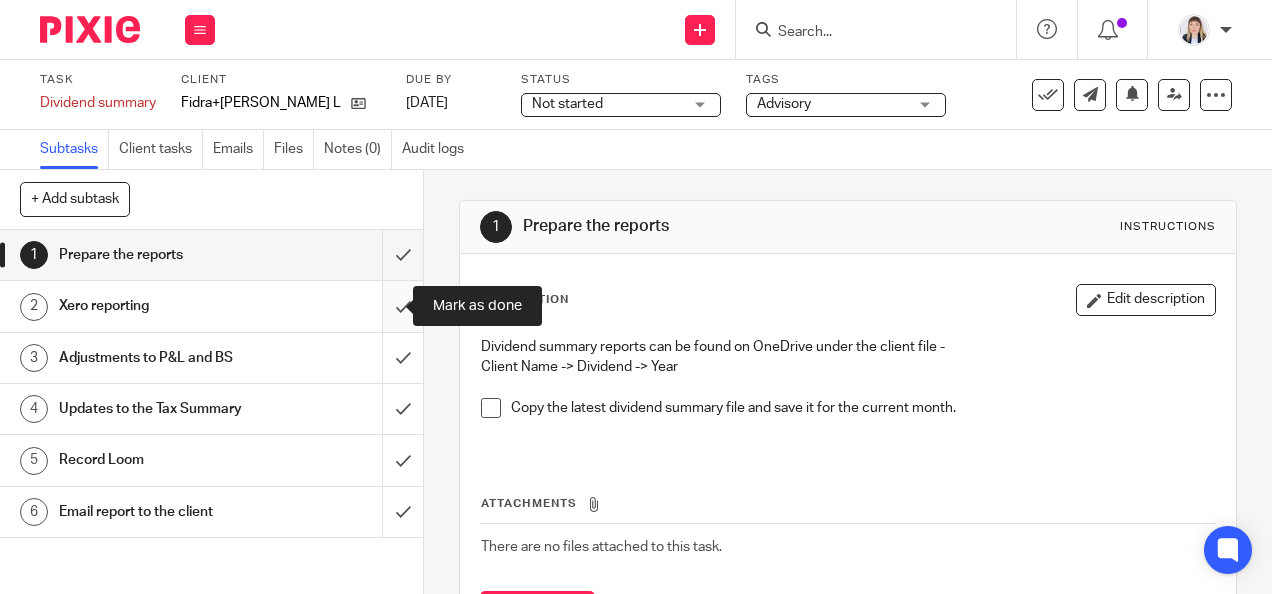 click at bounding box center [211, 306] 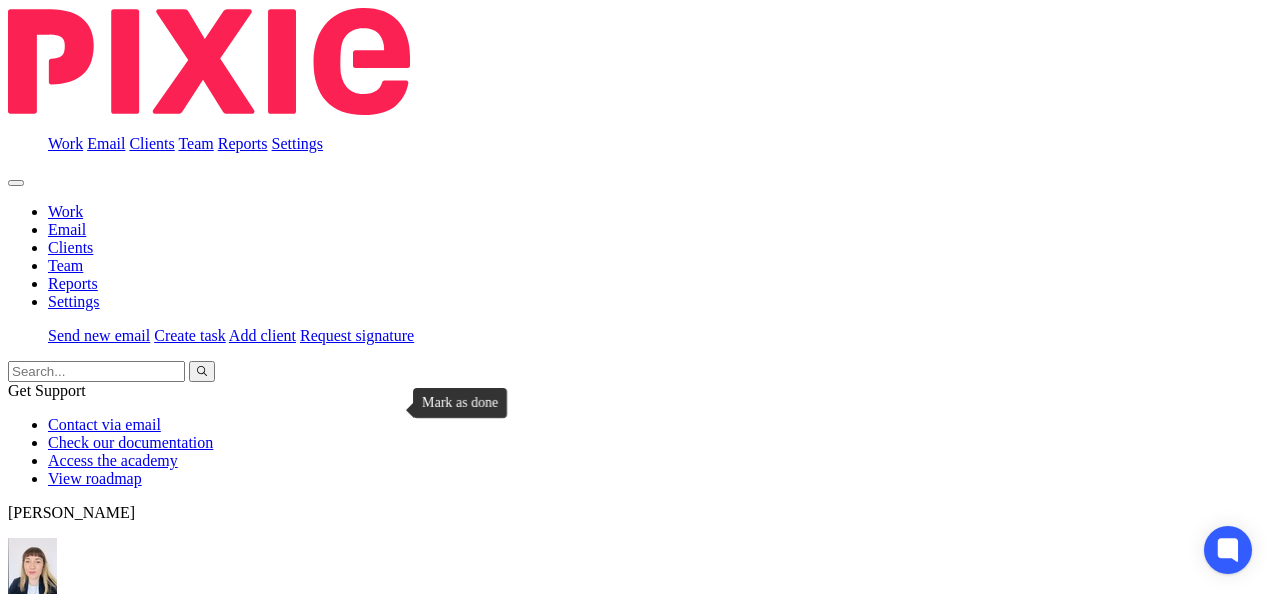 scroll, scrollTop: 0, scrollLeft: 0, axis: both 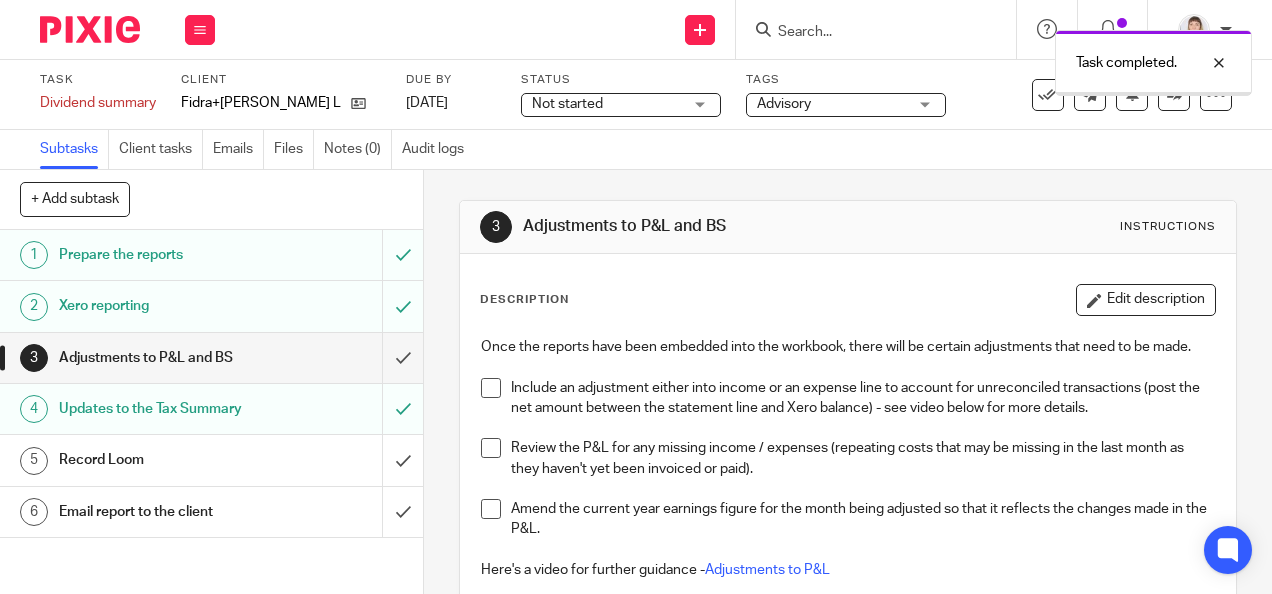 click at bounding box center [211, 460] 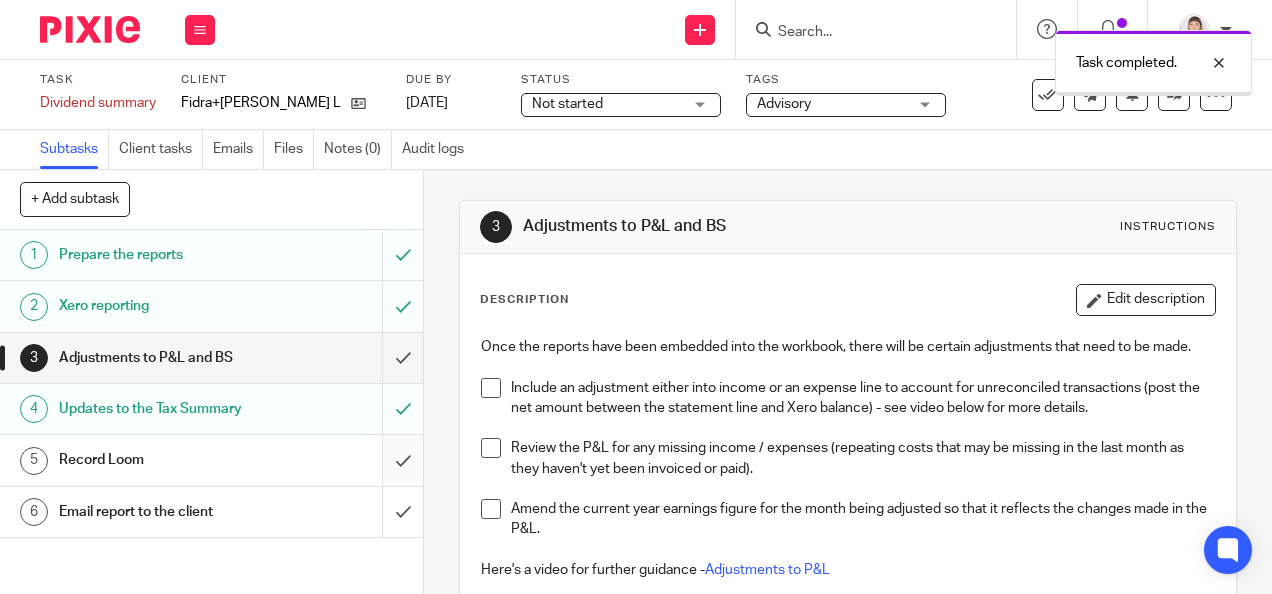 scroll, scrollTop: 0, scrollLeft: 0, axis: both 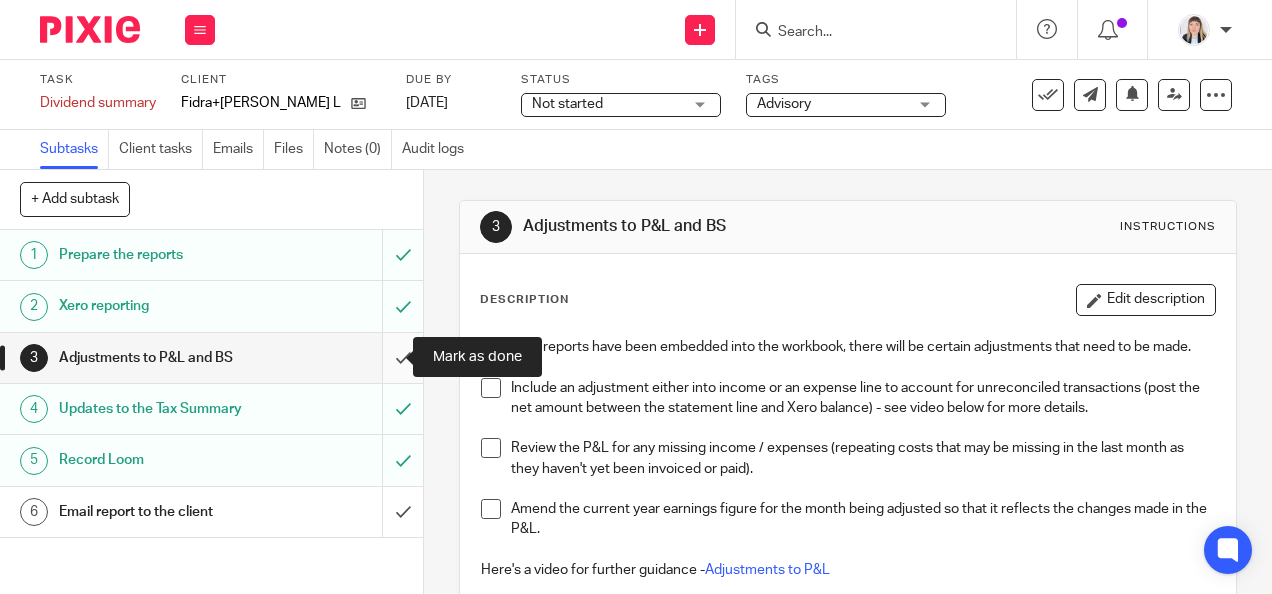 click at bounding box center [211, 358] 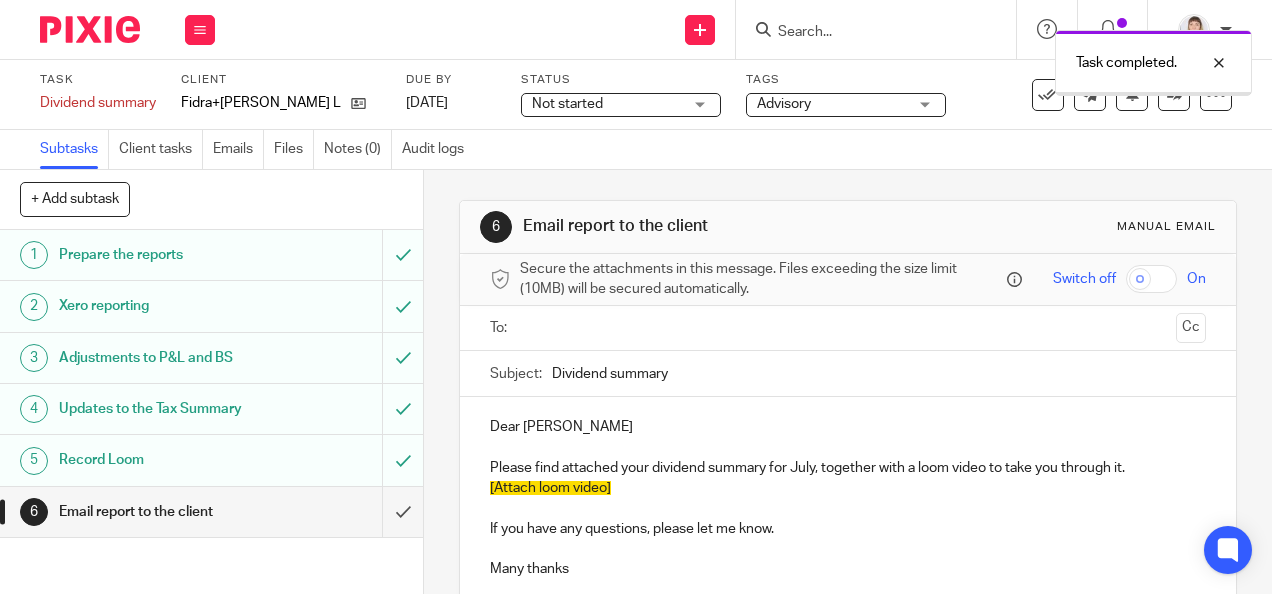 scroll, scrollTop: 0, scrollLeft: 0, axis: both 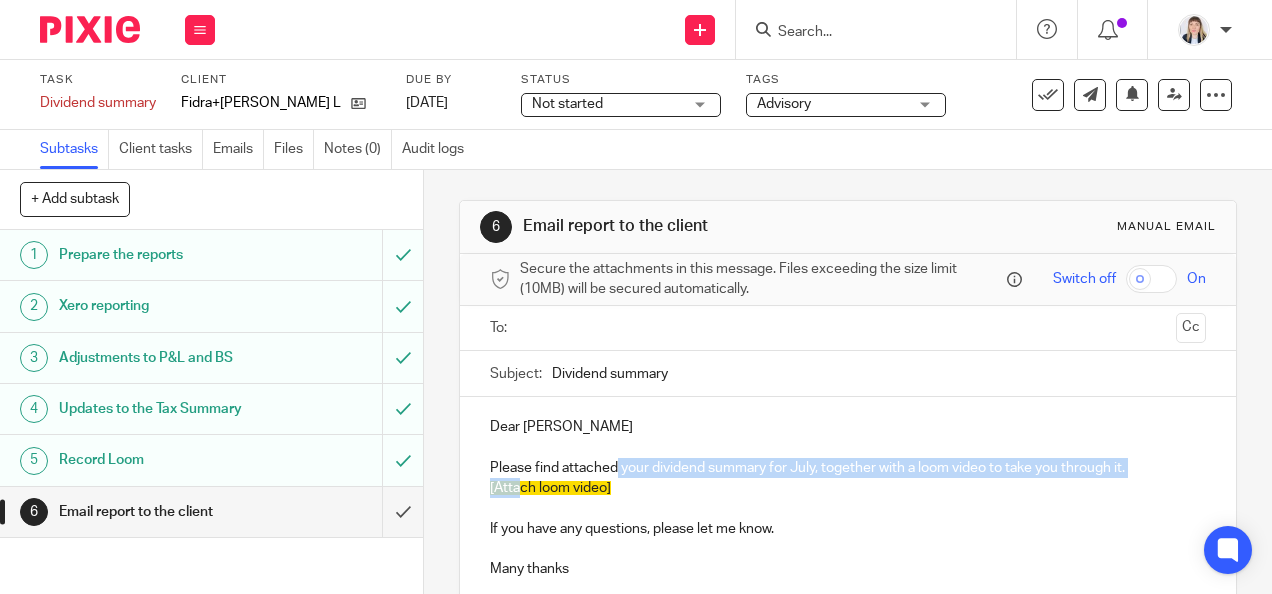 drag, startPoint x: 613, startPoint y: 483, endPoint x: 517, endPoint y: 488, distance: 96.13012 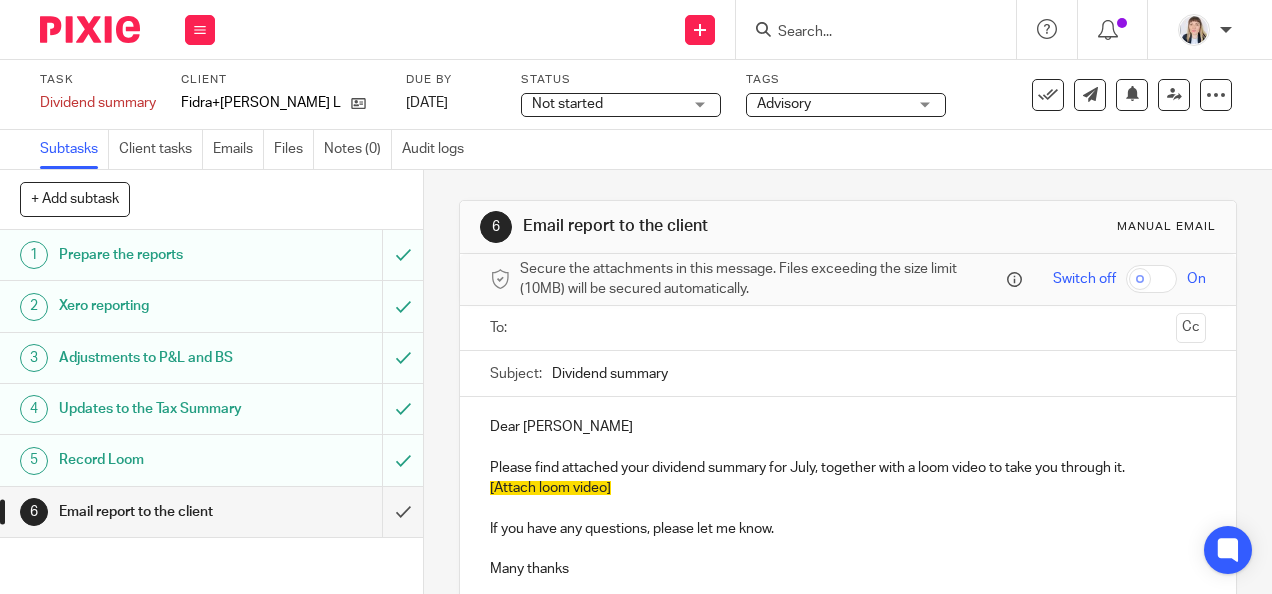 click on "[Attach loom video]" at bounding box center [847, 488] 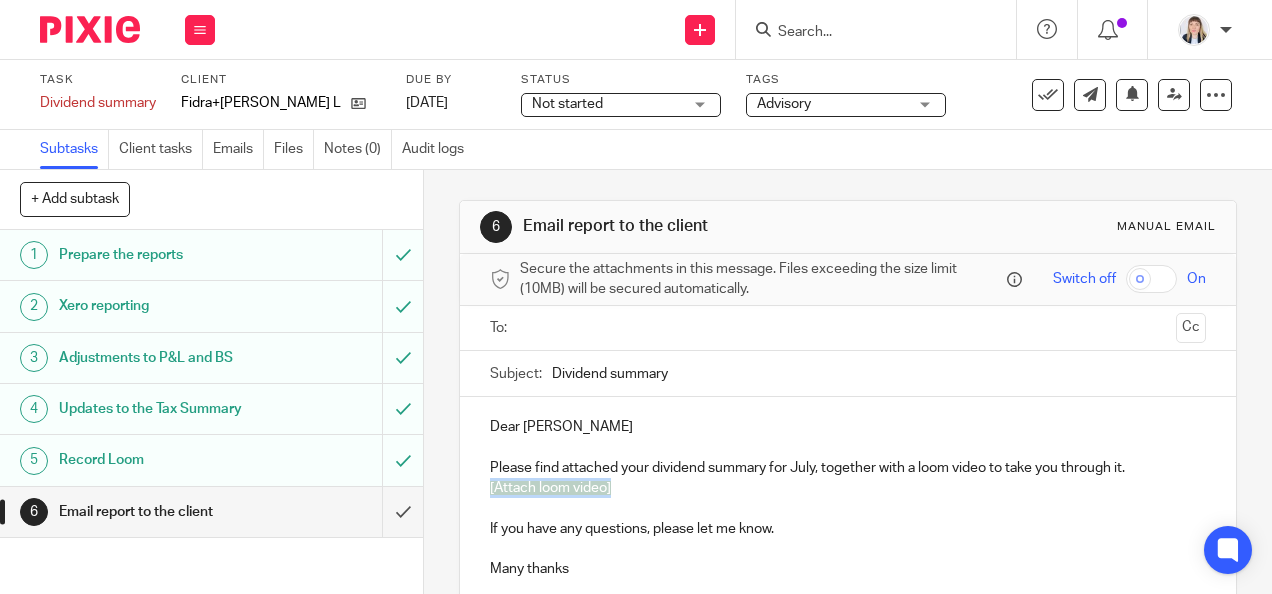 drag, startPoint x: 556, startPoint y: 488, endPoint x: 466, endPoint y: 485, distance: 90.04999 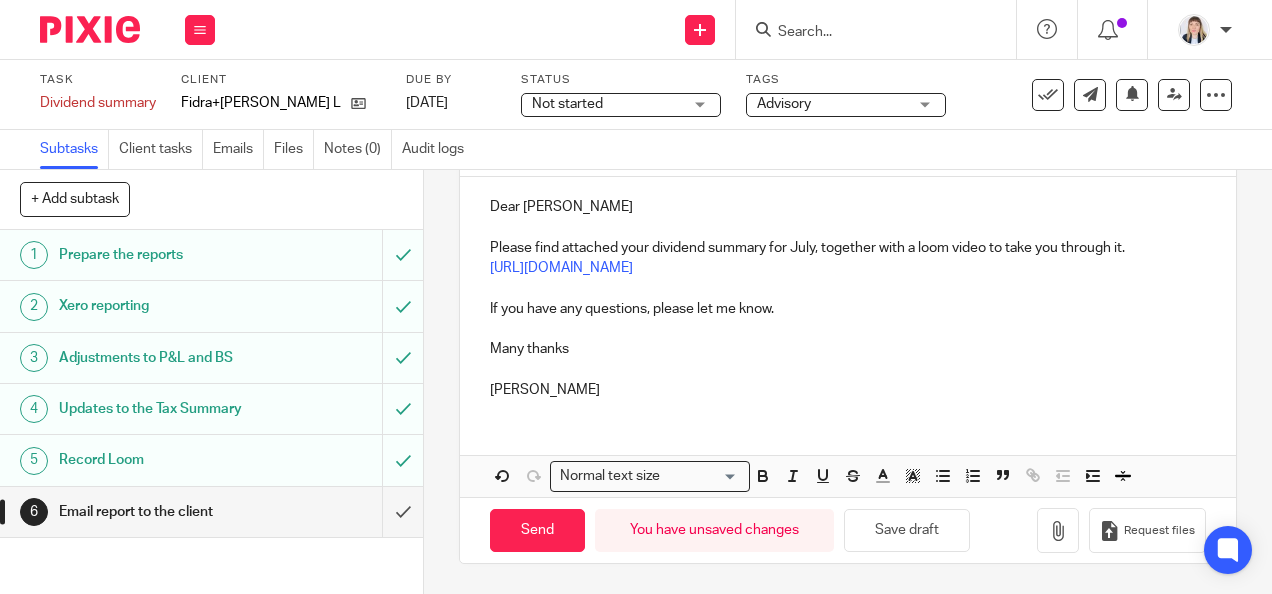scroll, scrollTop: 244, scrollLeft: 0, axis: vertical 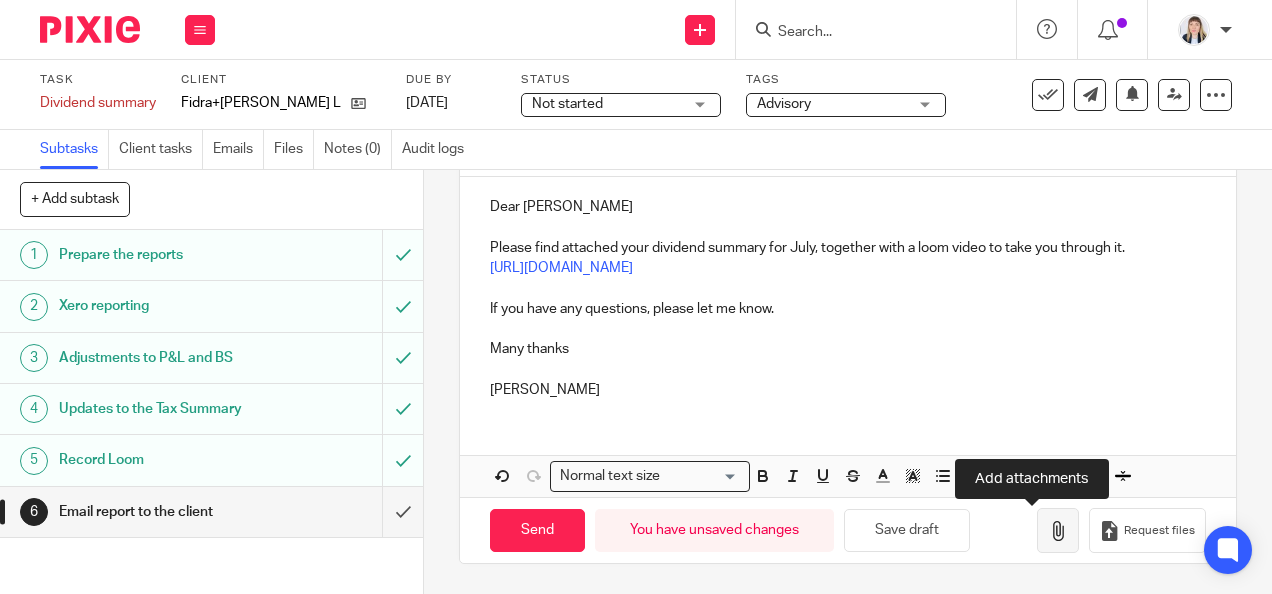 click at bounding box center [1058, 530] 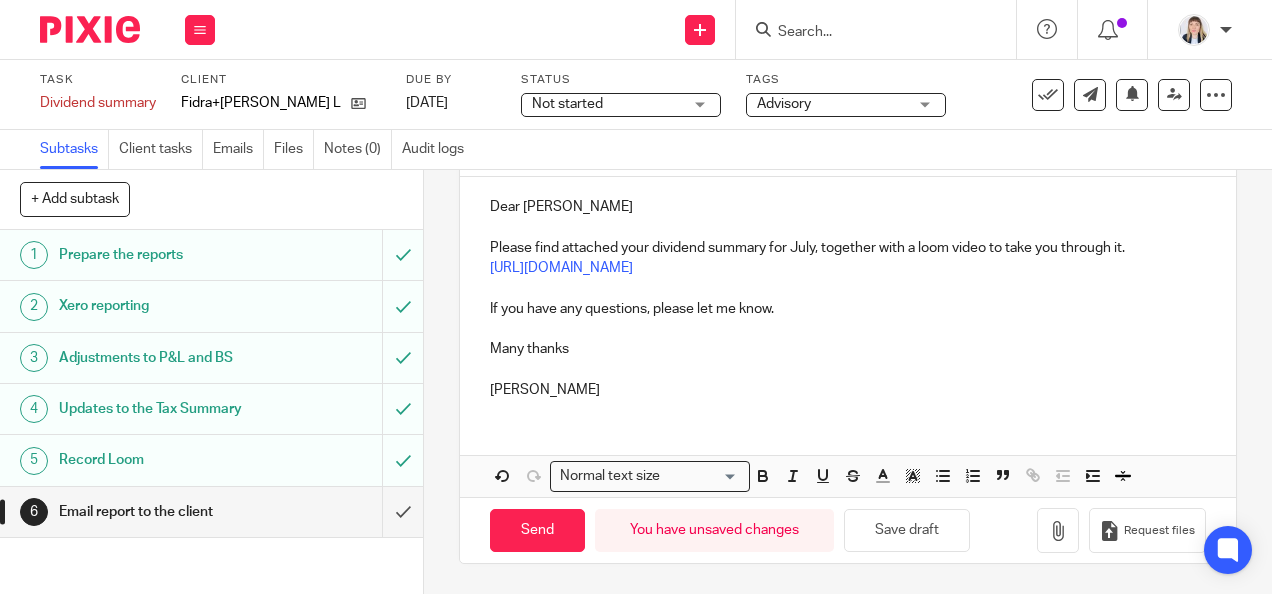 click on "Carlean" at bounding box center (847, 379) 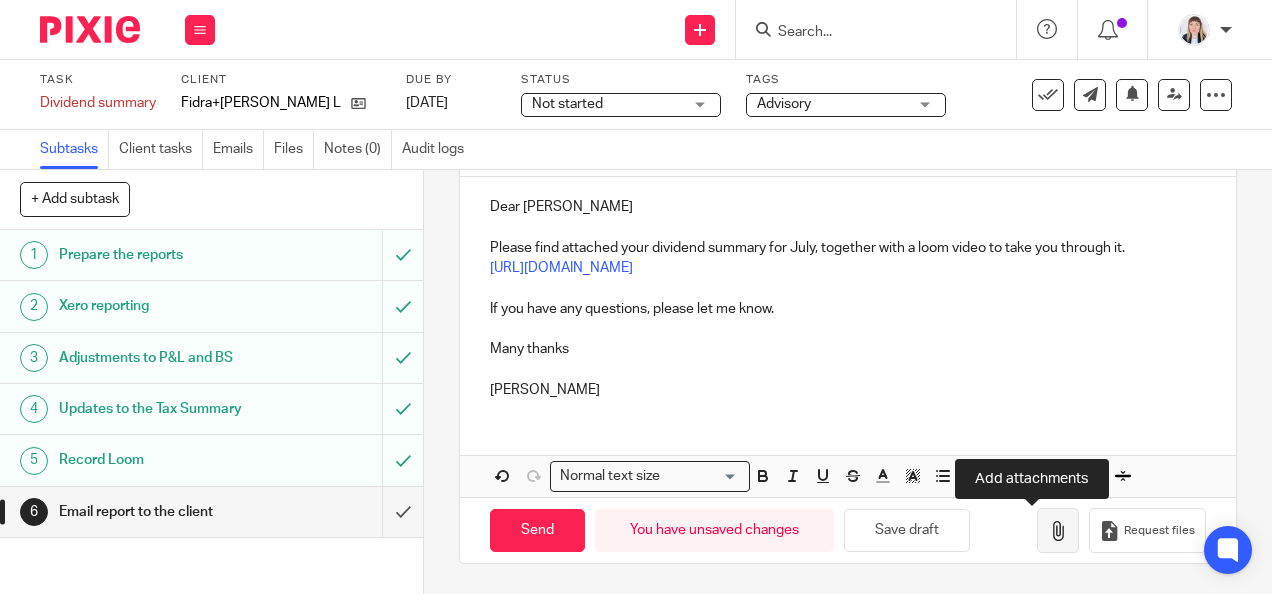 click at bounding box center [1058, 531] 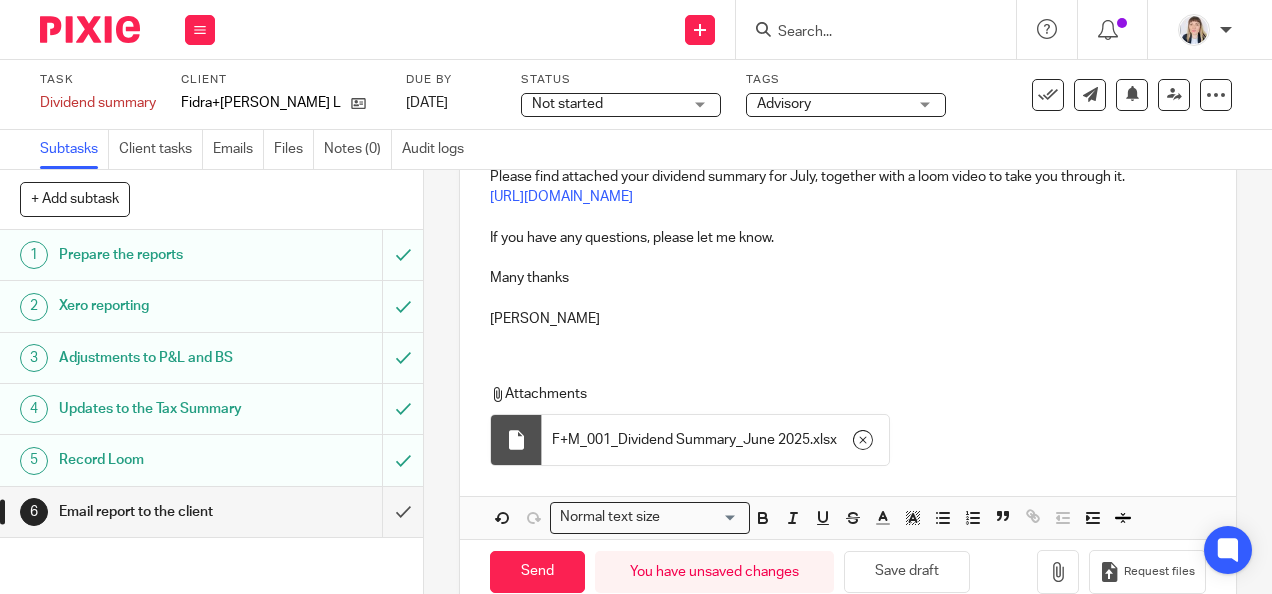 scroll, scrollTop: 356, scrollLeft: 0, axis: vertical 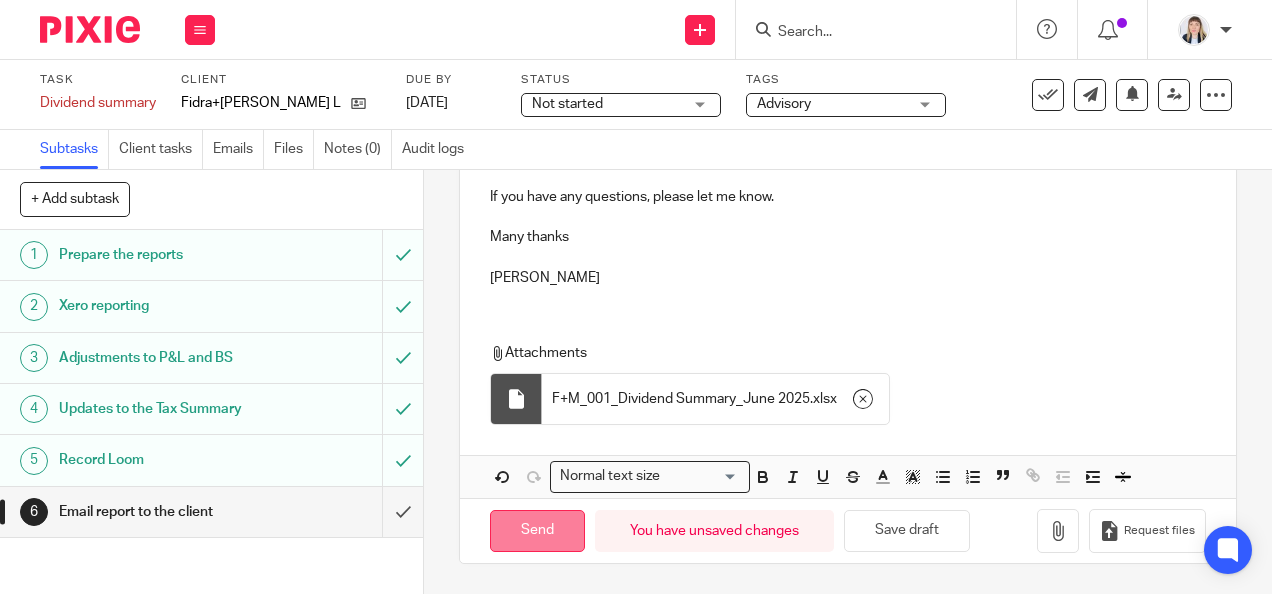 click on "Send" at bounding box center [537, 531] 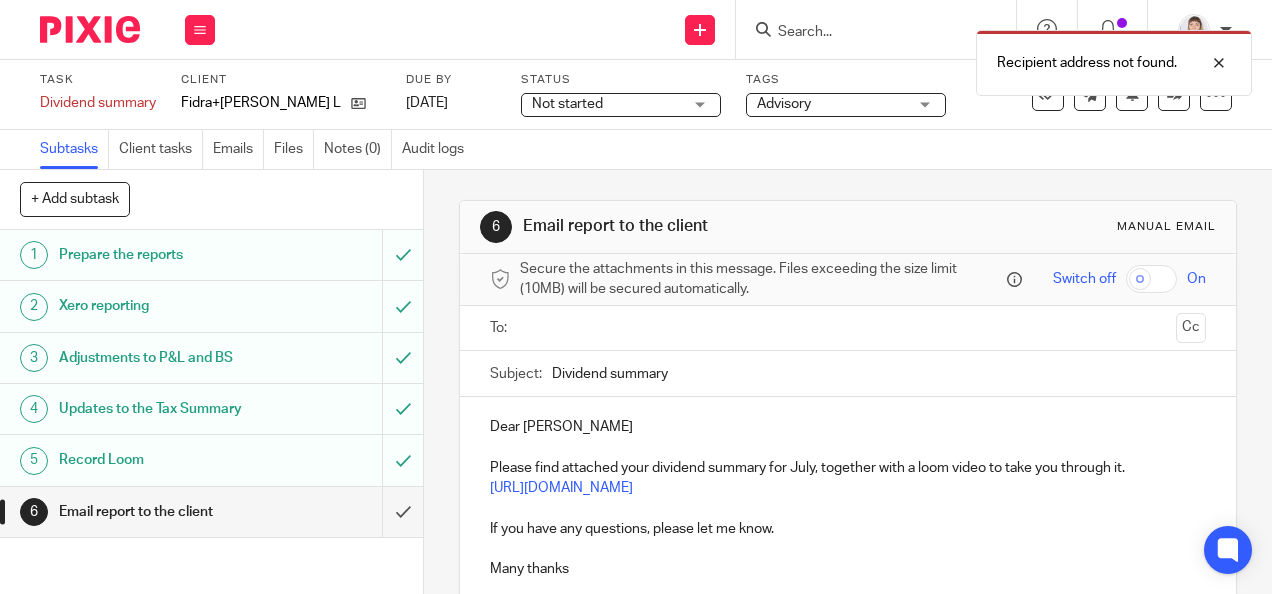 scroll, scrollTop: 0, scrollLeft: 0, axis: both 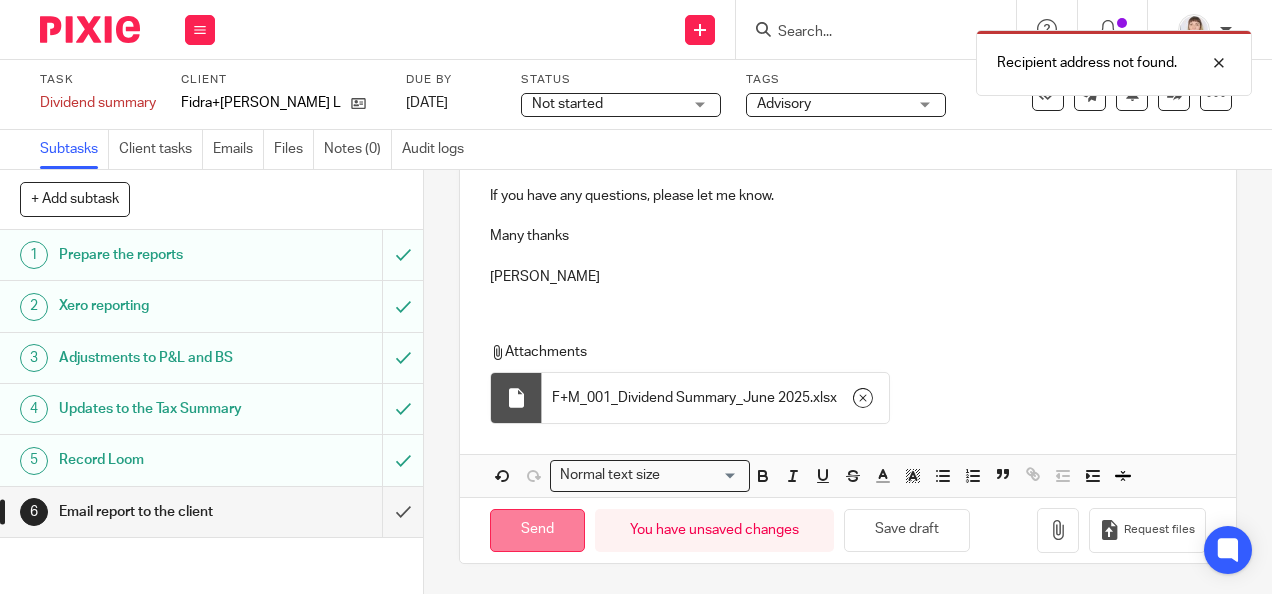 click on "Send" at bounding box center [537, 530] 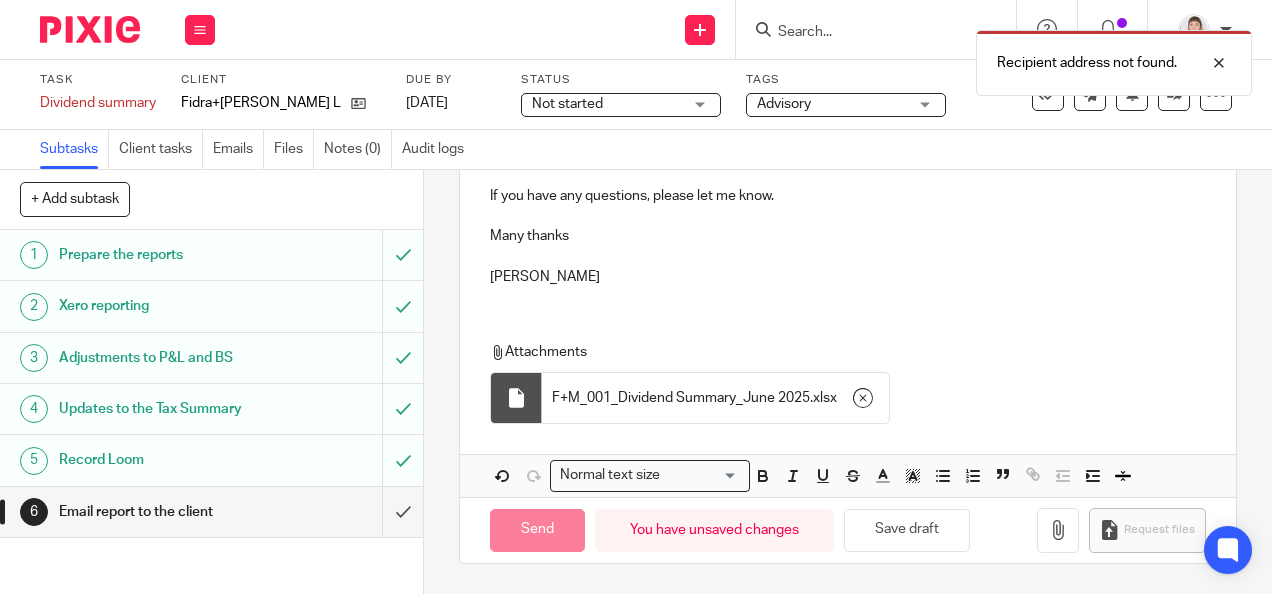 type on "Sent" 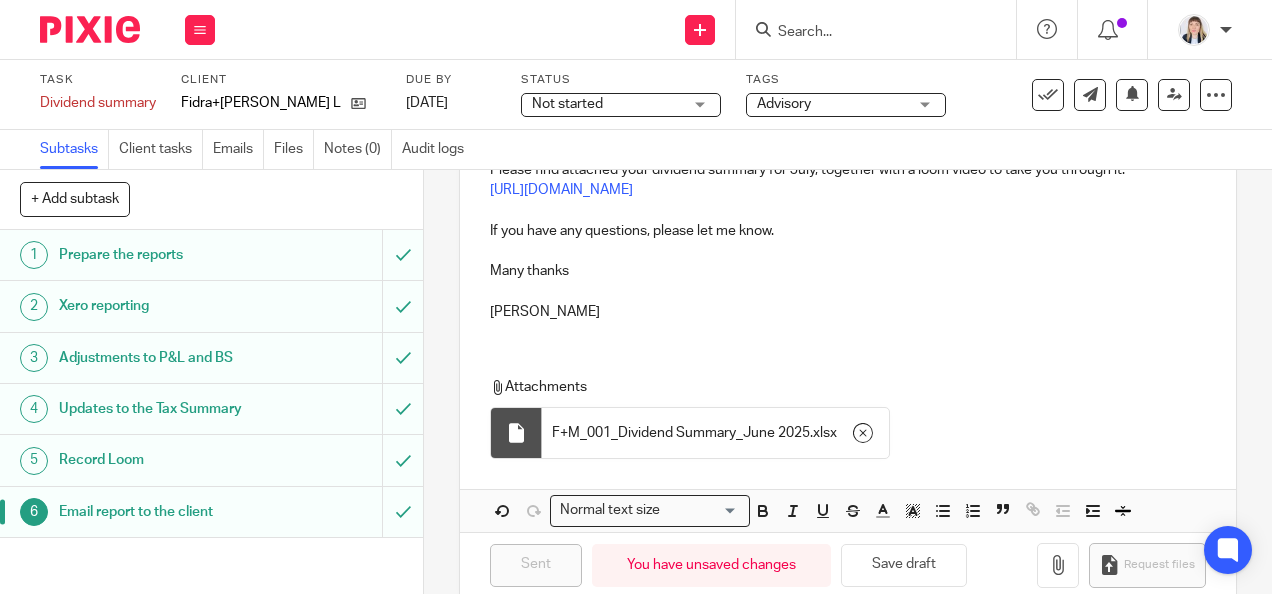 scroll, scrollTop: 360, scrollLeft: 0, axis: vertical 